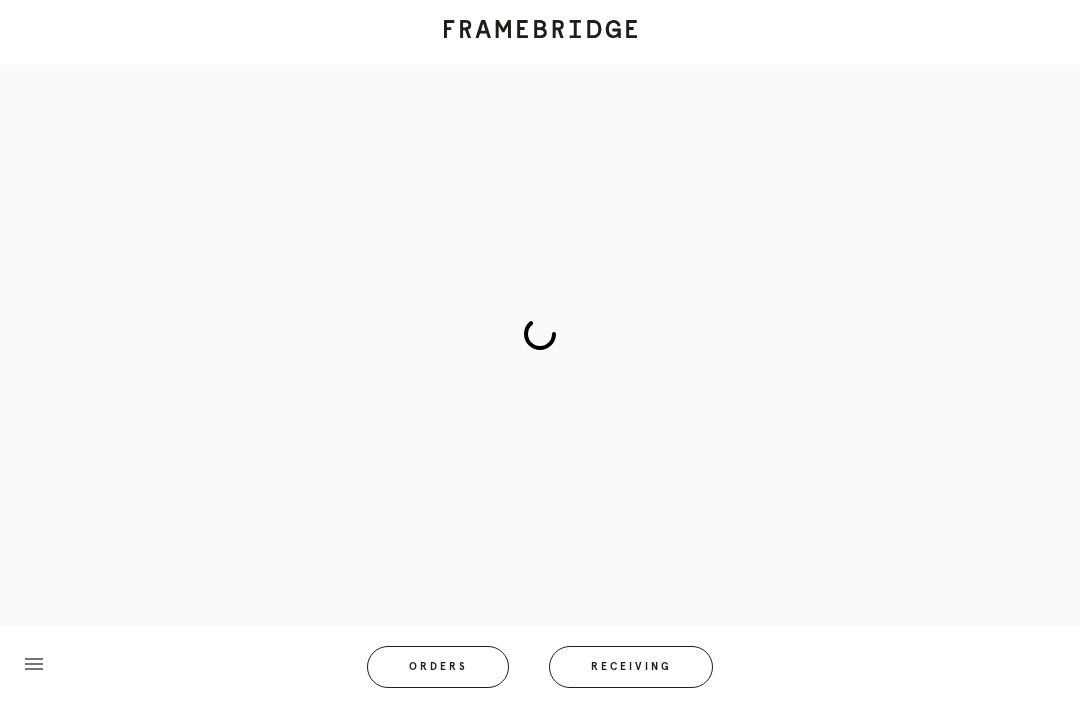 scroll, scrollTop: 83, scrollLeft: 0, axis: vertical 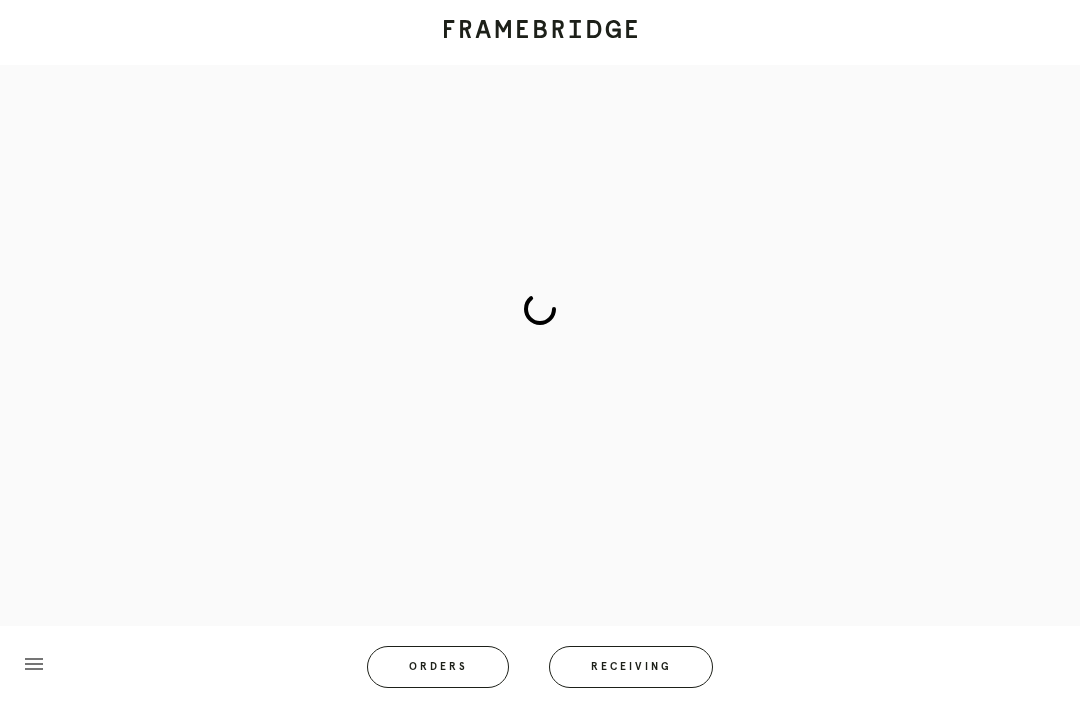 click at bounding box center (540, 309) 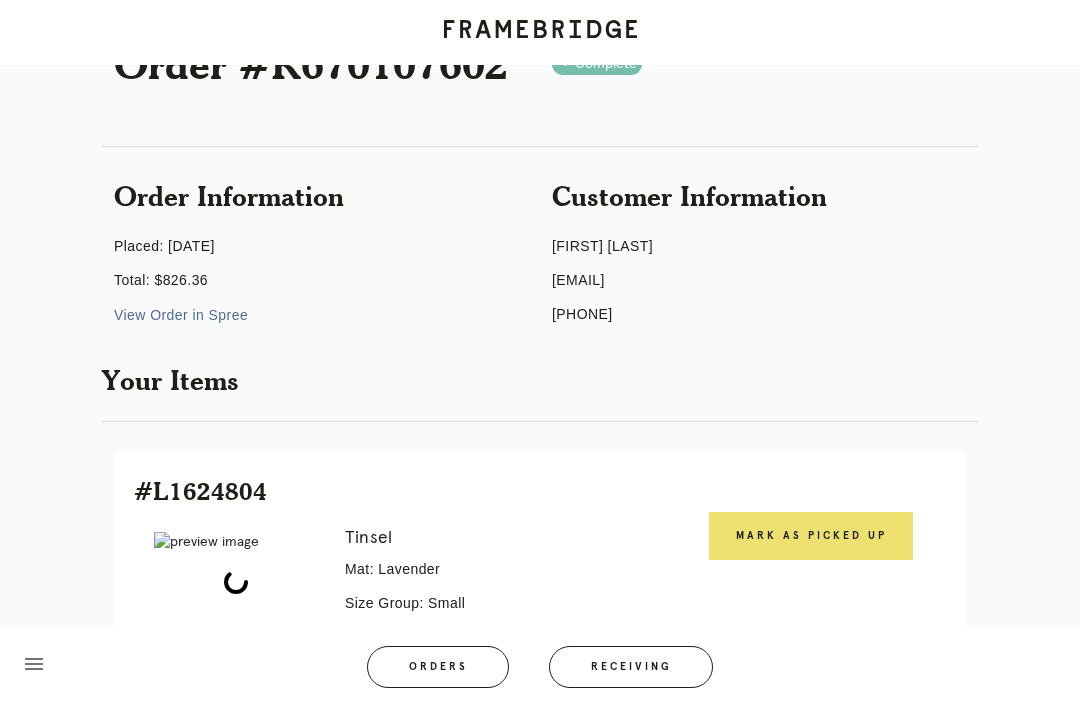click on "Order Information
Placed: 7/3/2025
Total: $826.36
View Order in Spree" at bounding box center [321, 257] 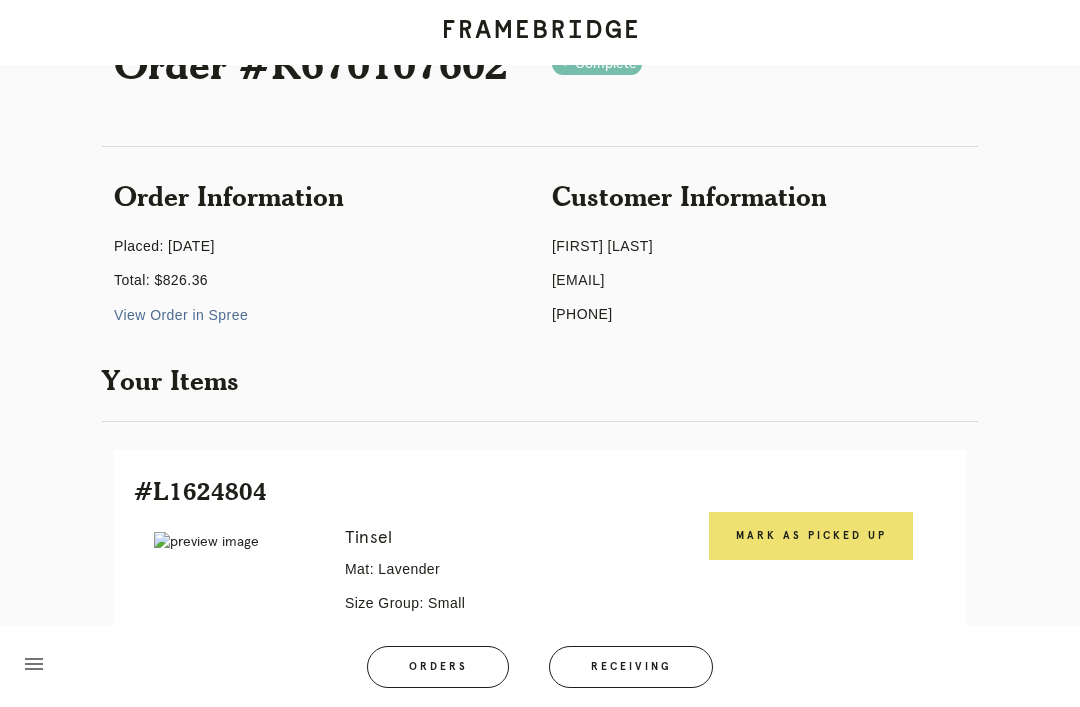 click on "Receiving" at bounding box center (631, 667) 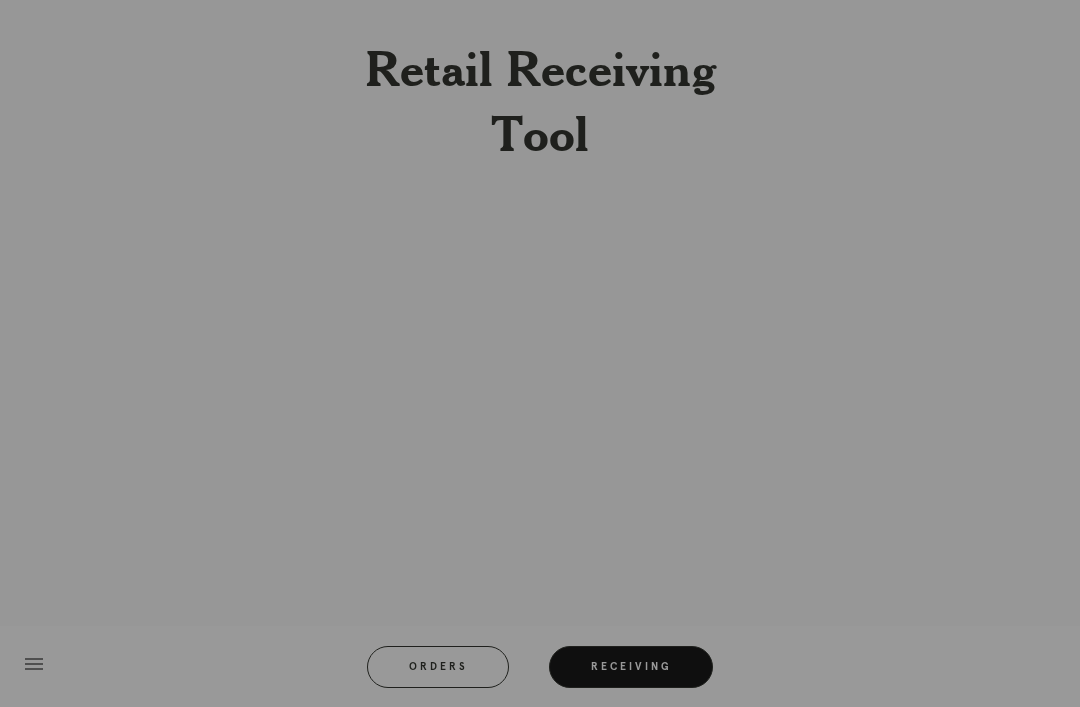 scroll, scrollTop: 64, scrollLeft: 0, axis: vertical 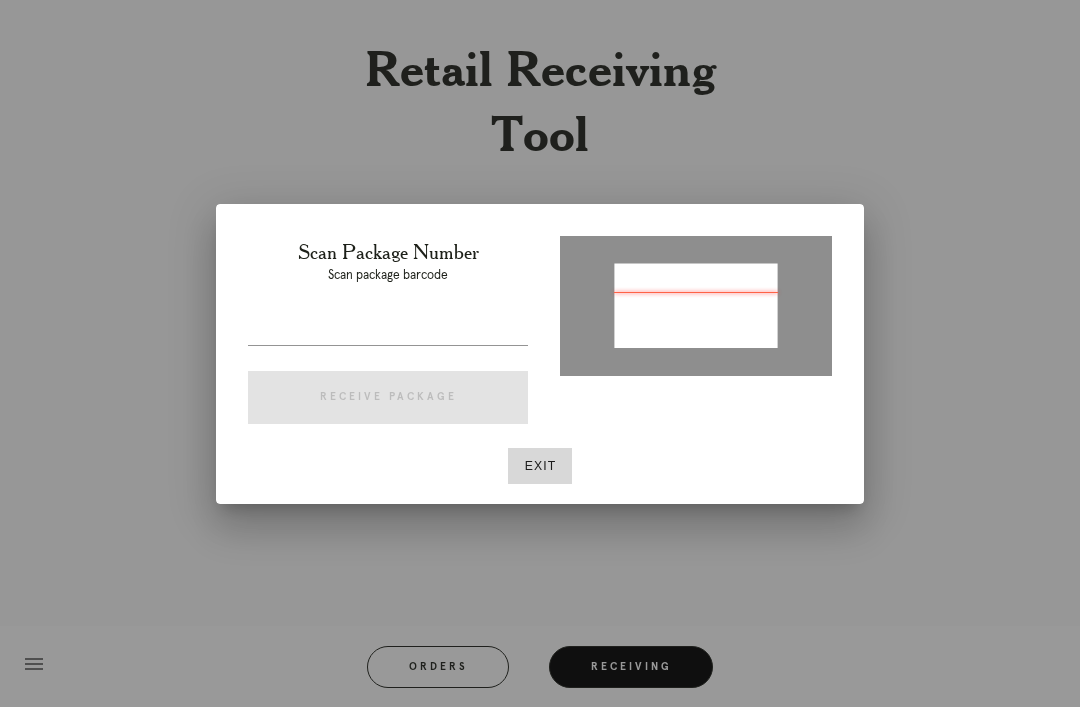 type on "P528877576669591" 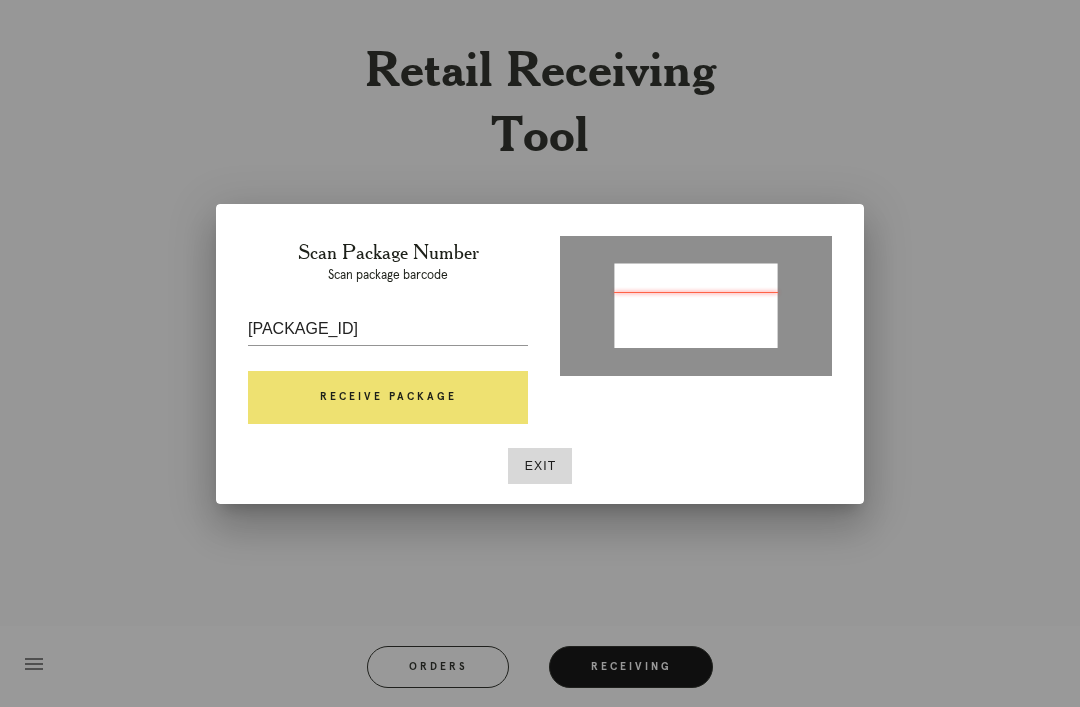 click on "Receive Package" at bounding box center (388, 398) 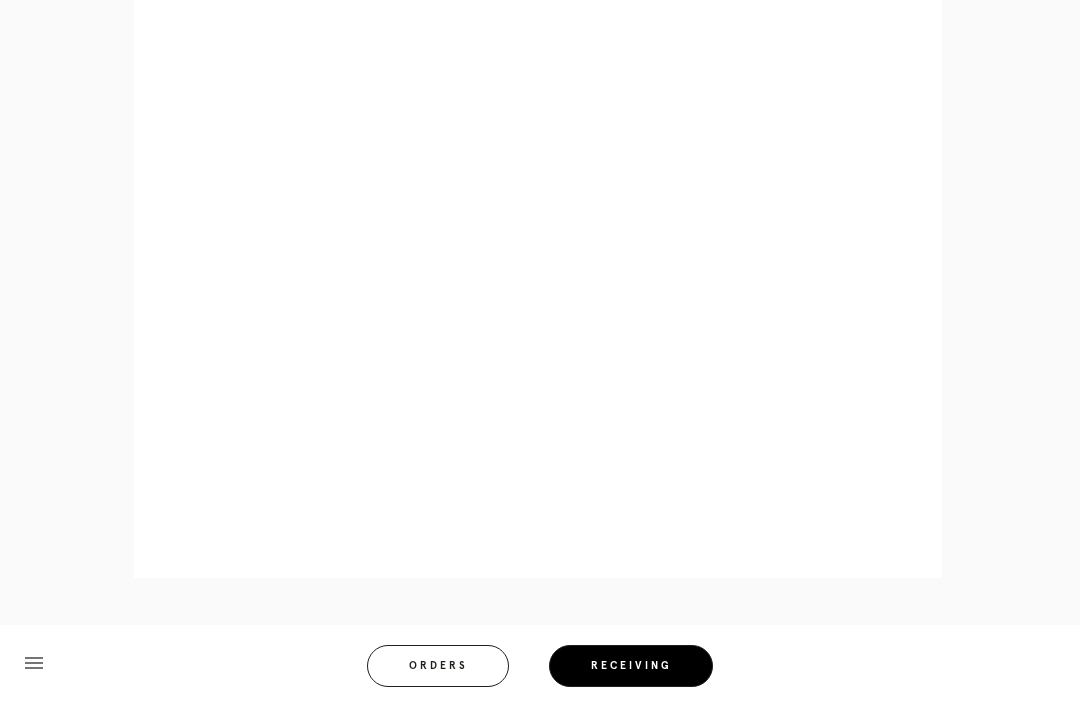 scroll, scrollTop: 1116, scrollLeft: 0, axis: vertical 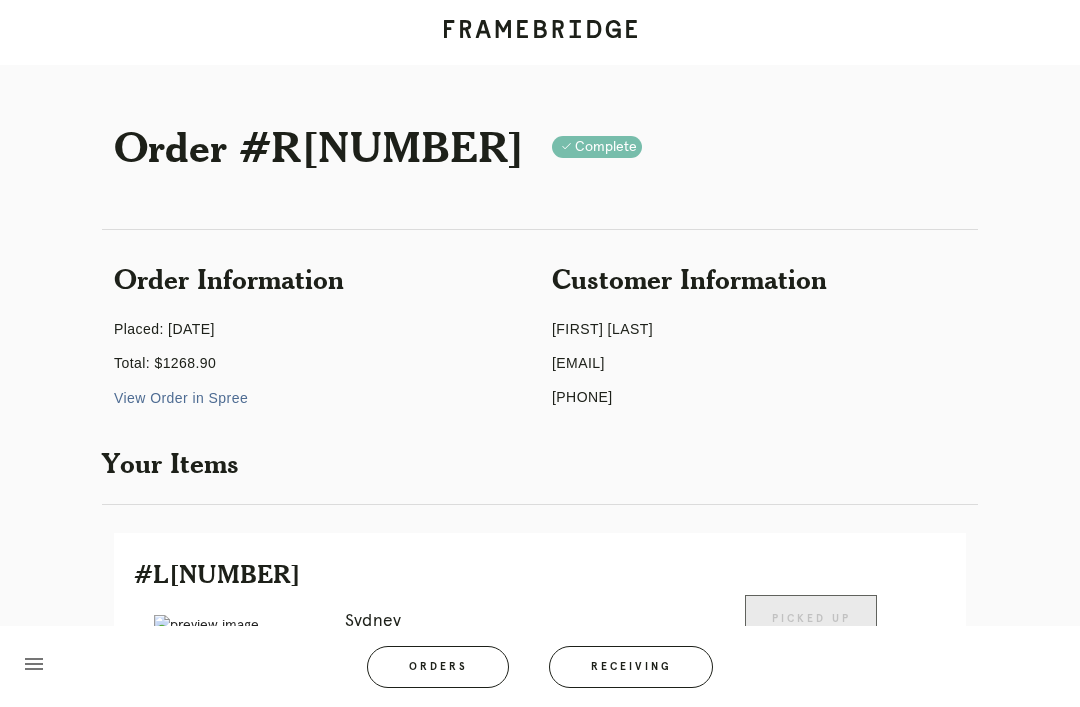 click on "Receiving" at bounding box center (631, 667) 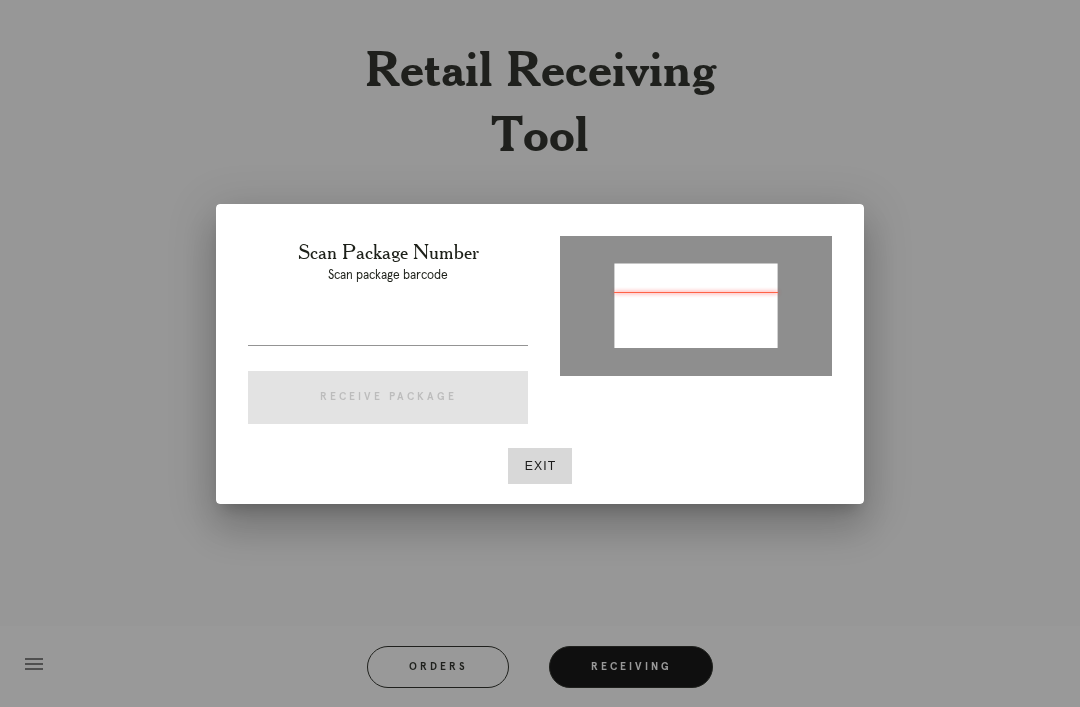 type on "P528877576669591" 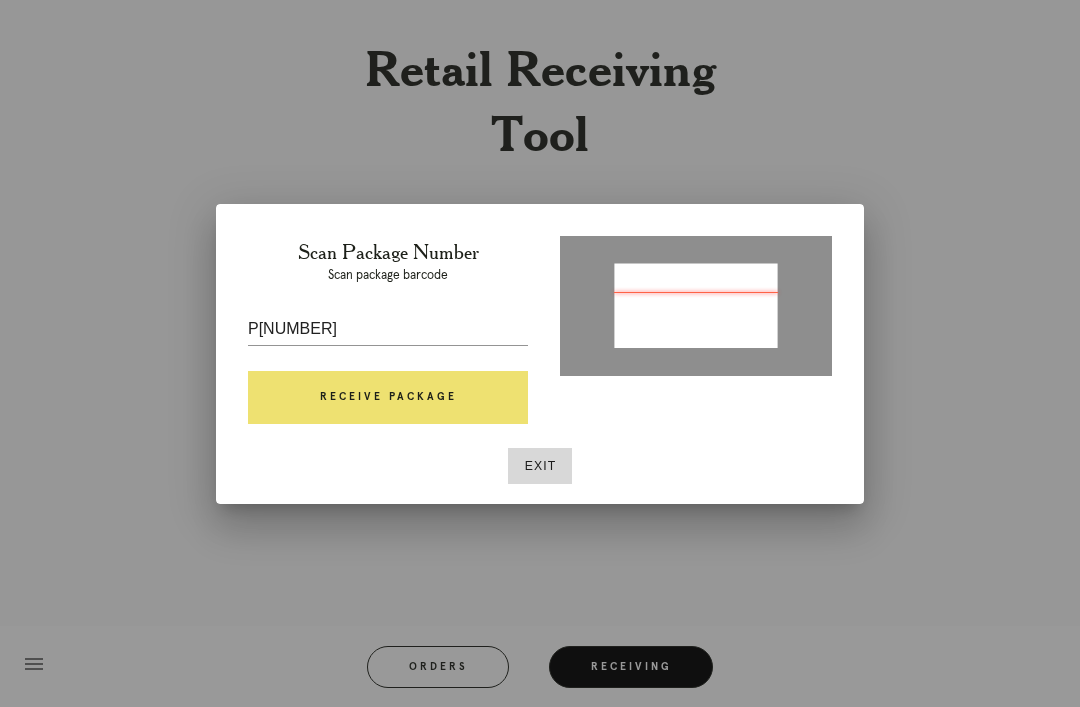 click on "Receive Package" at bounding box center [388, 398] 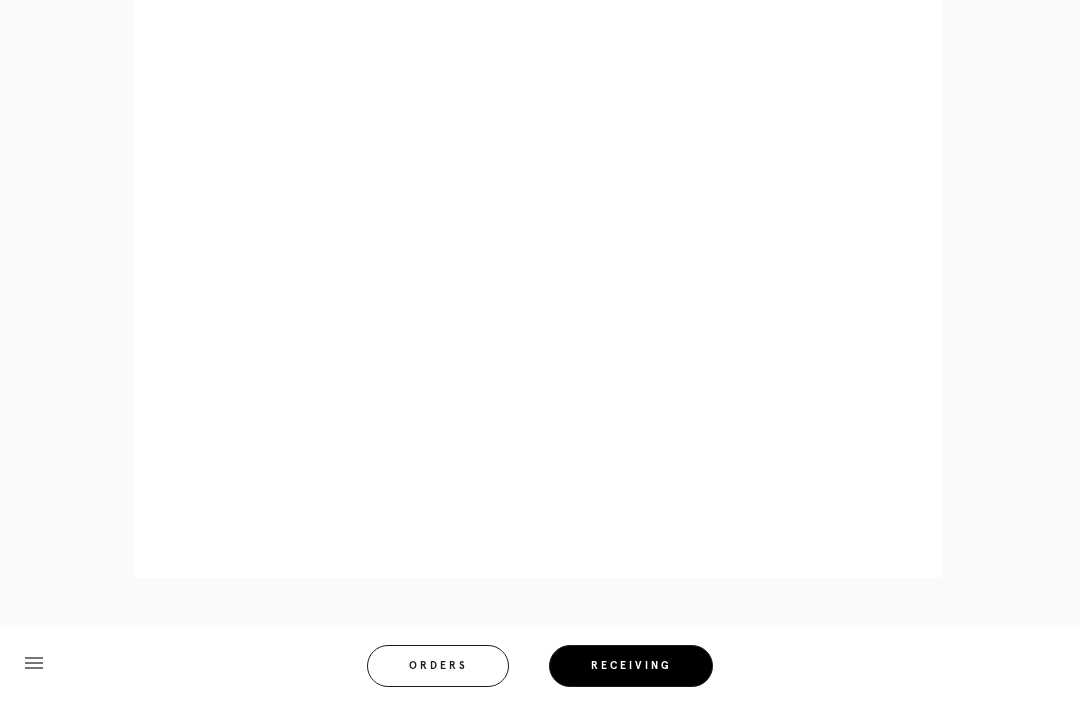 scroll, scrollTop: 1116, scrollLeft: 0, axis: vertical 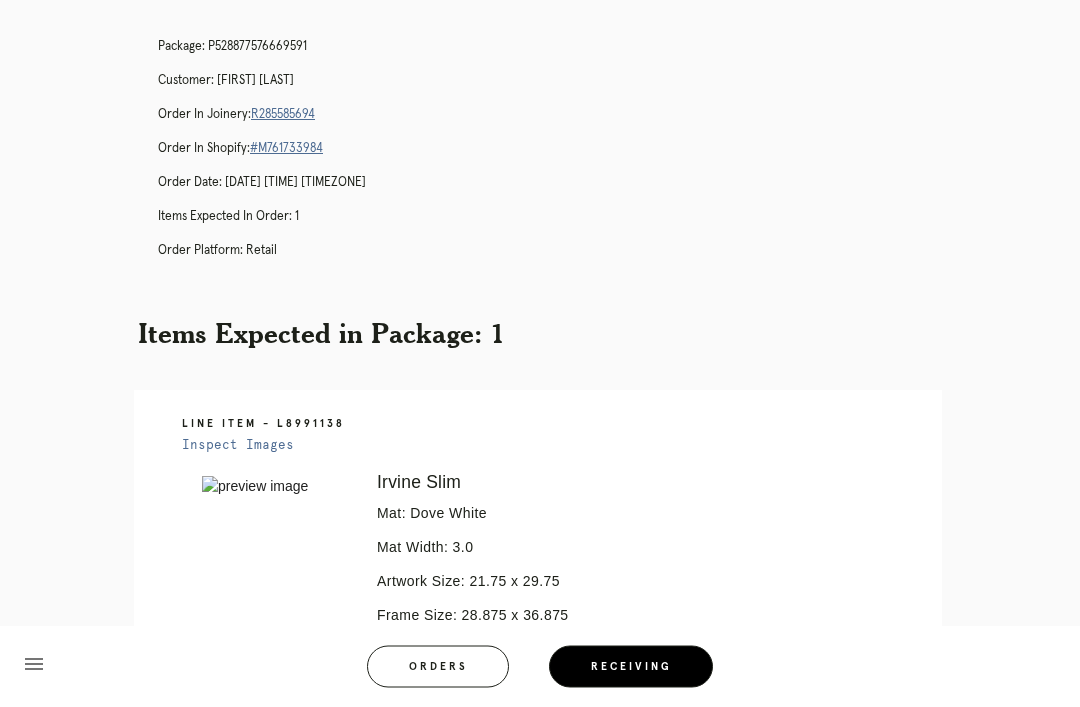 click on "R285585694" at bounding box center [283, 115] 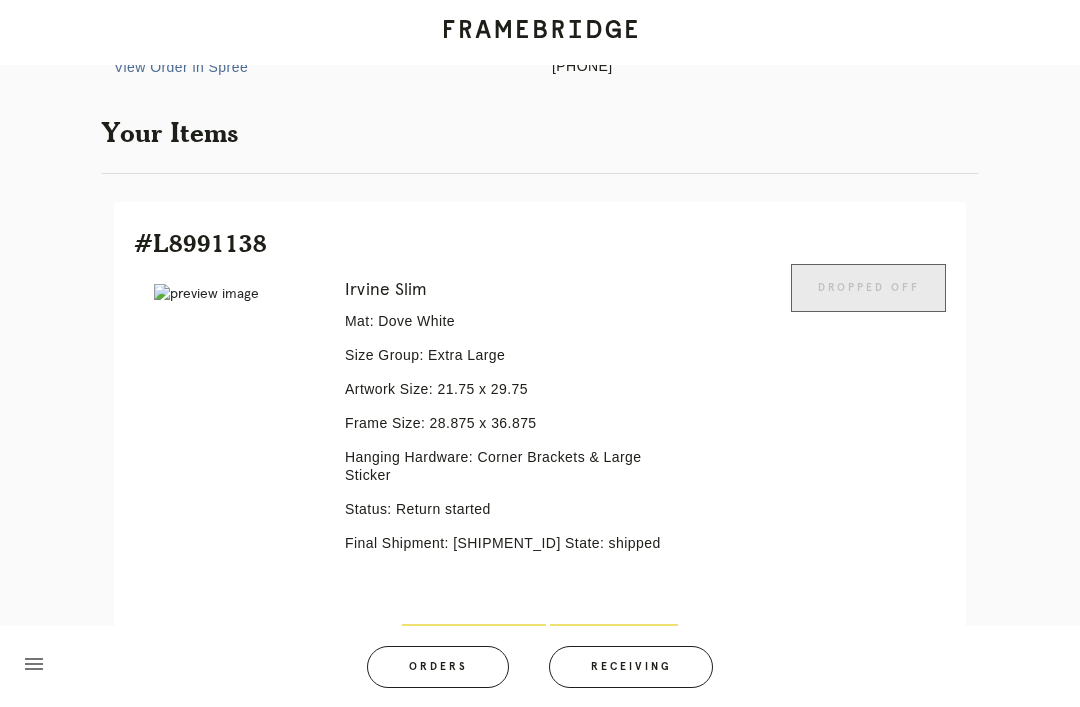 scroll, scrollTop: 396, scrollLeft: 0, axis: vertical 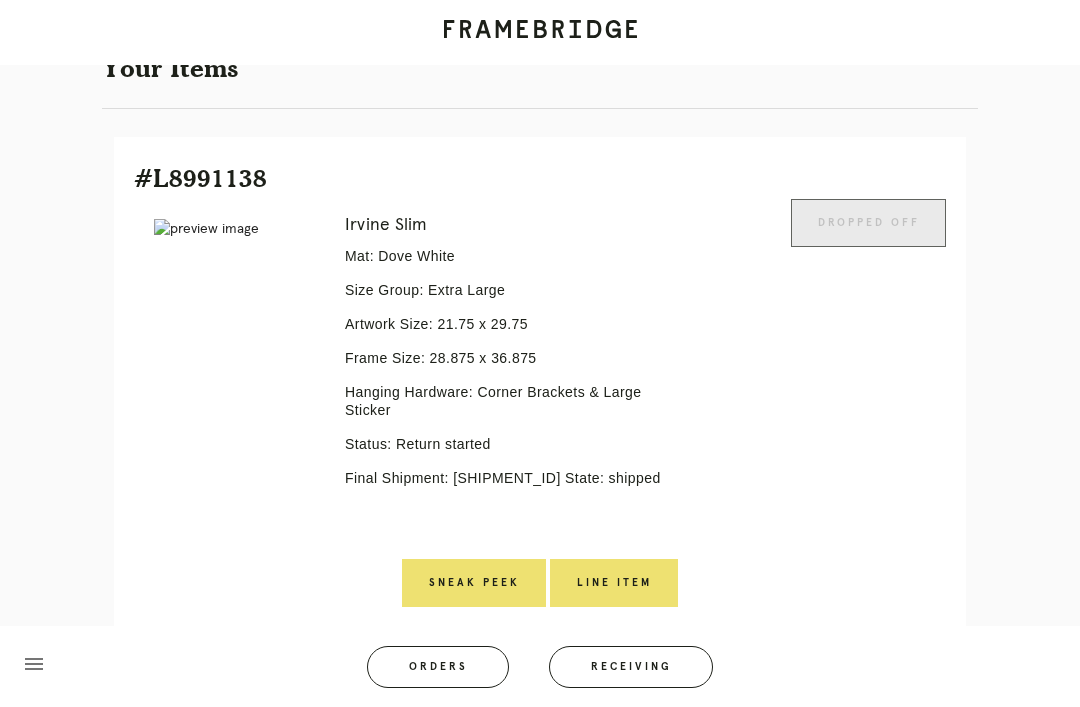 click on "Line Item" at bounding box center (614, 583) 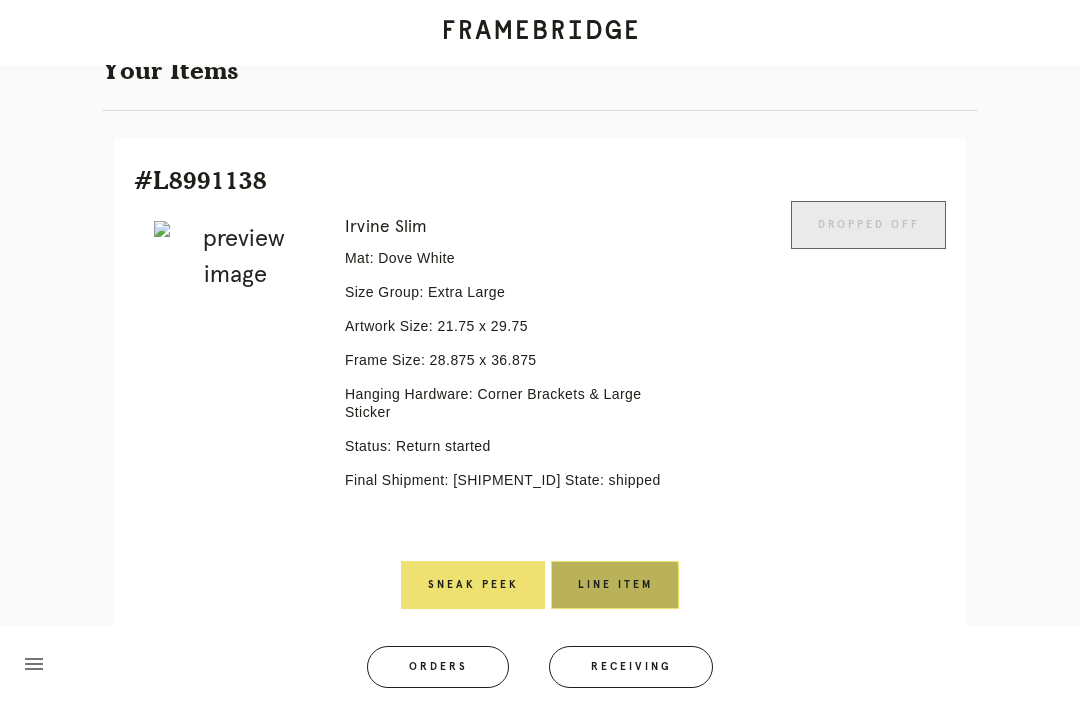 scroll, scrollTop: 0, scrollLeft: 0, axis: both 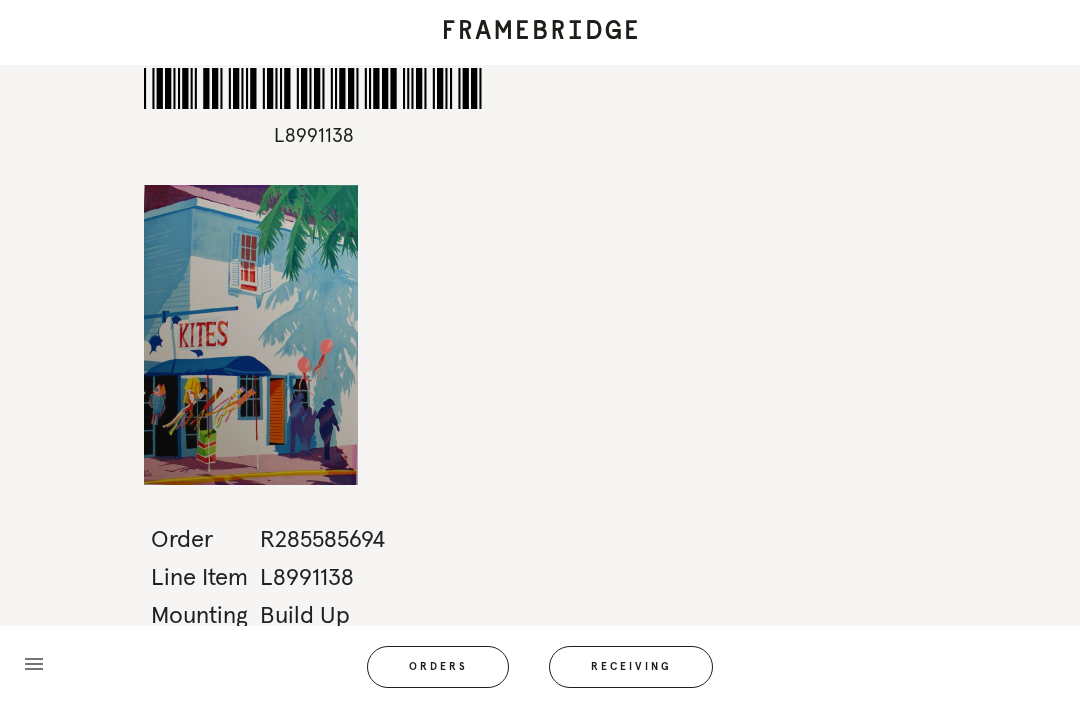 click on "Receiving" at bounding box center [631, 667] 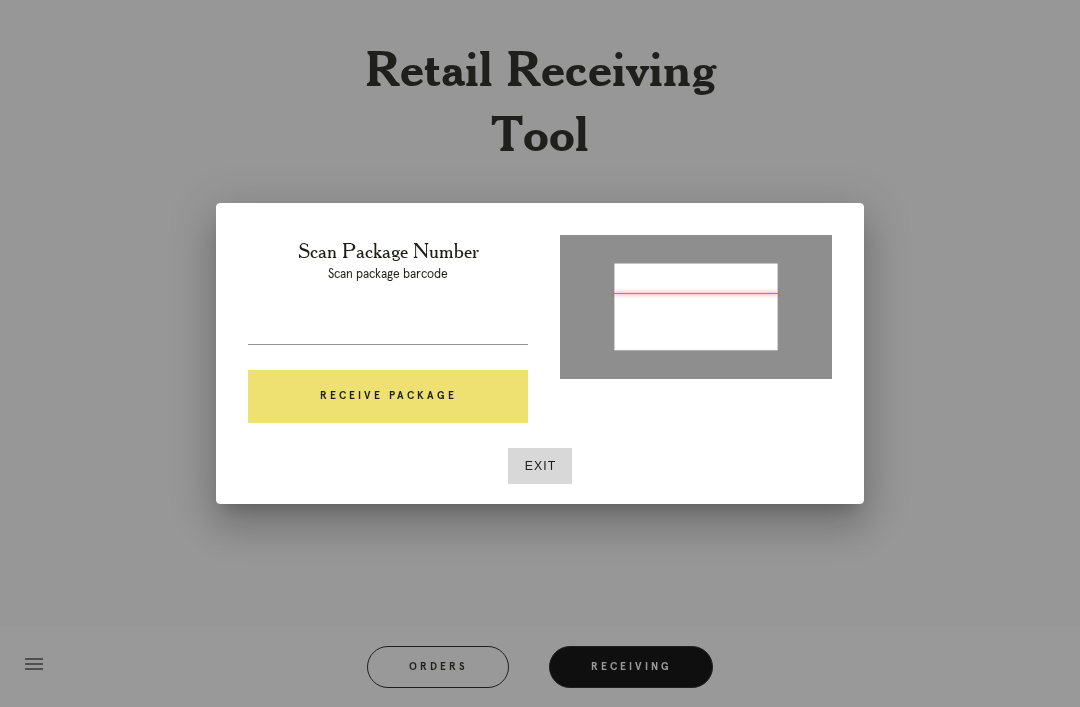 type on "P903203671541411" 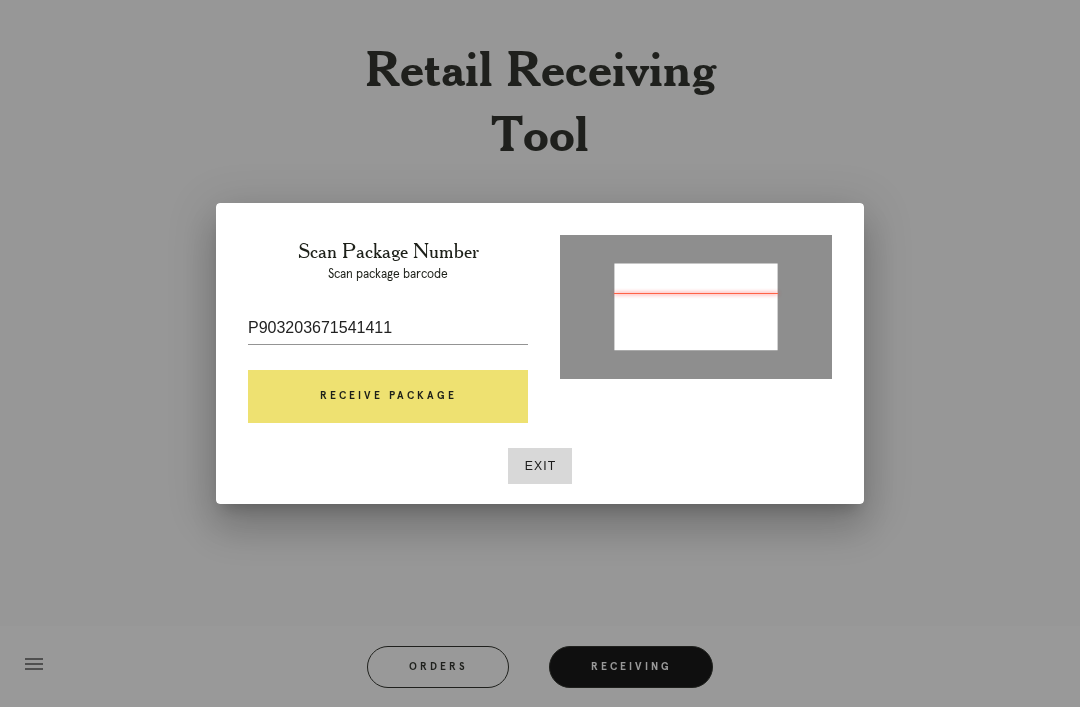 click on "Receive Package" at bounding box center (388, 397) 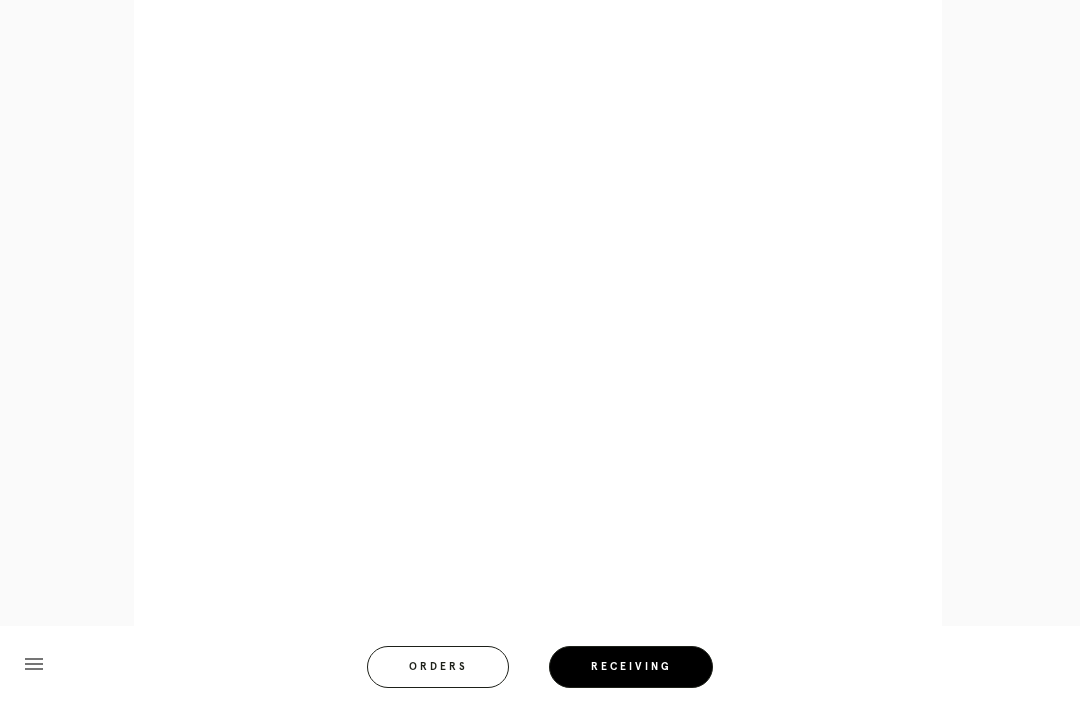 scroll, scrollTop: 976, scrollLeft: 0, axis: vertical 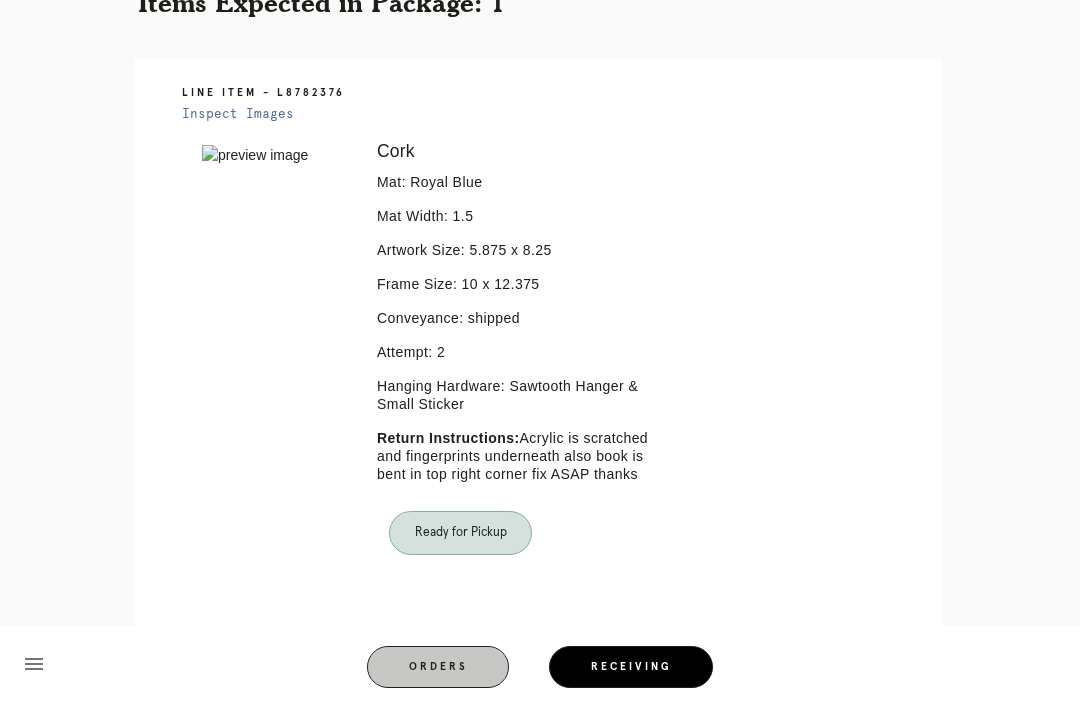 click on "Receiving" at bounding box center [631, 667] 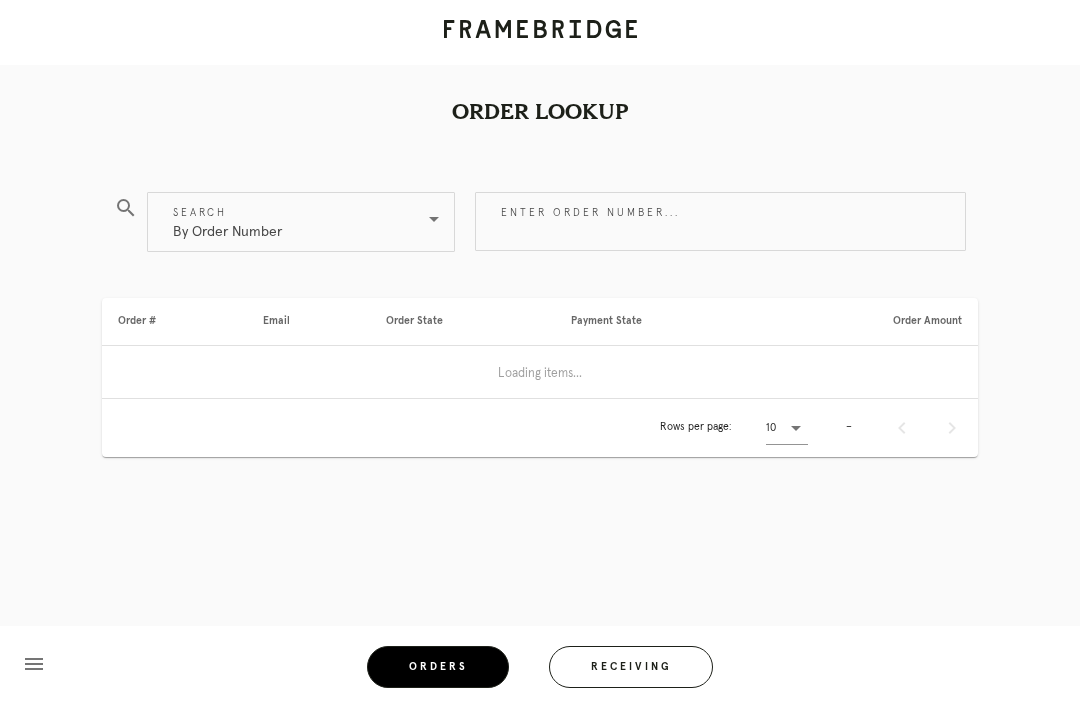 scroll, scrollTop: 0, scrollLeft: 0, axis: both 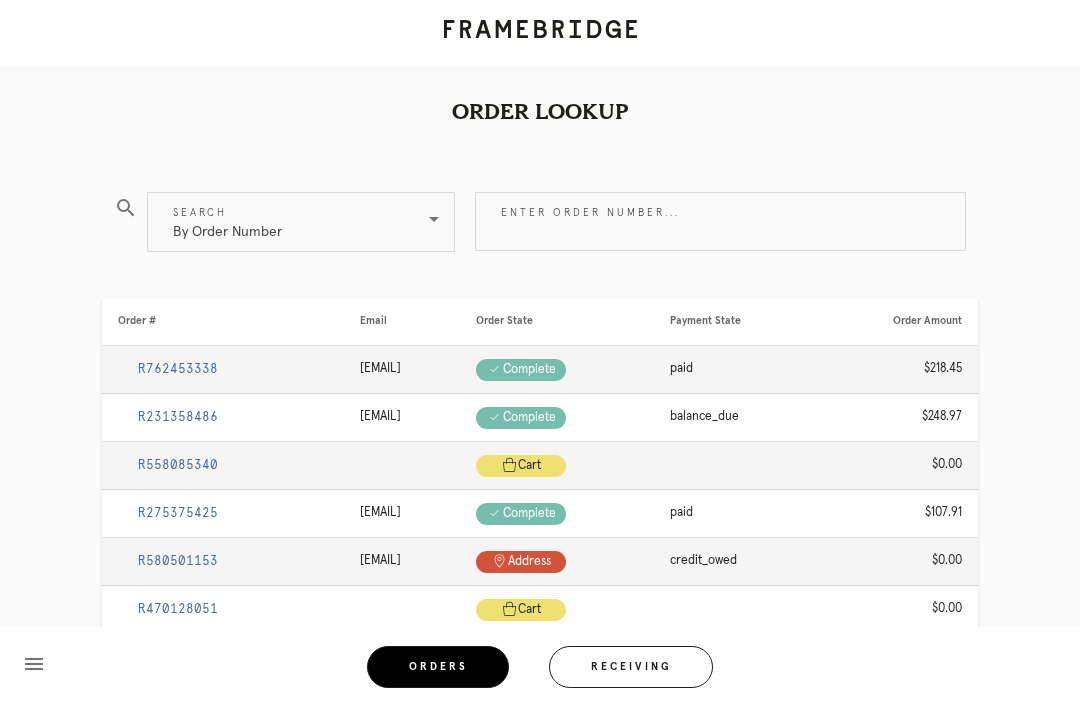 click on "Receiving" at bounding box center [631, 667] 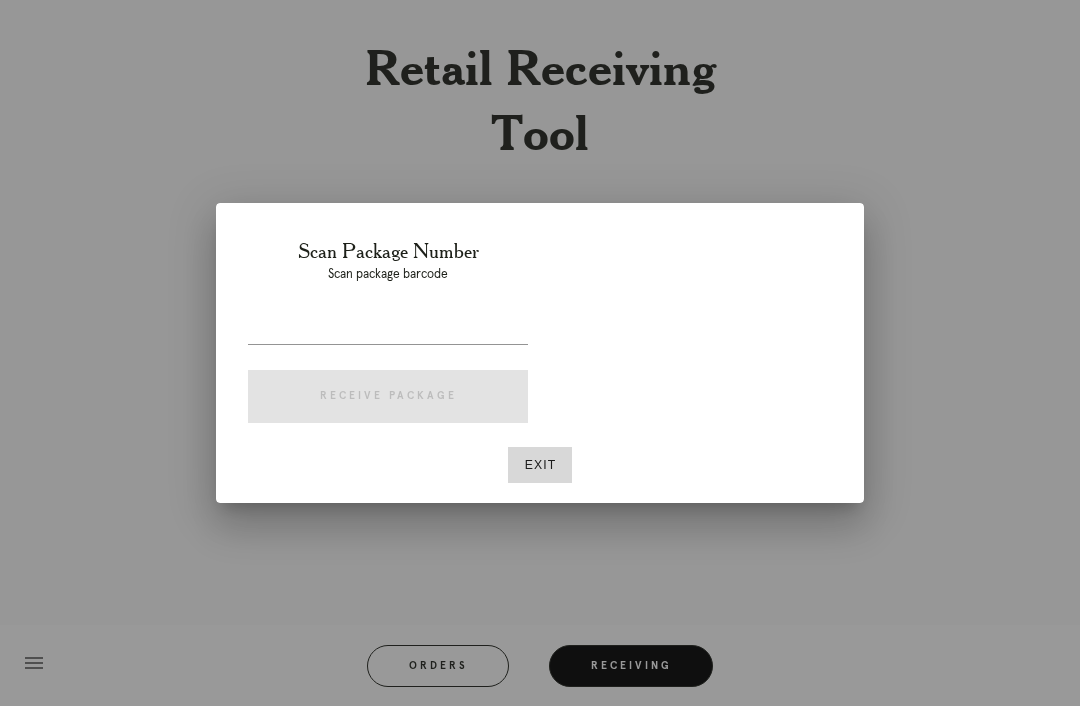 scroll, scrollTop: 64, scrollLeft: 0, axis: vertical 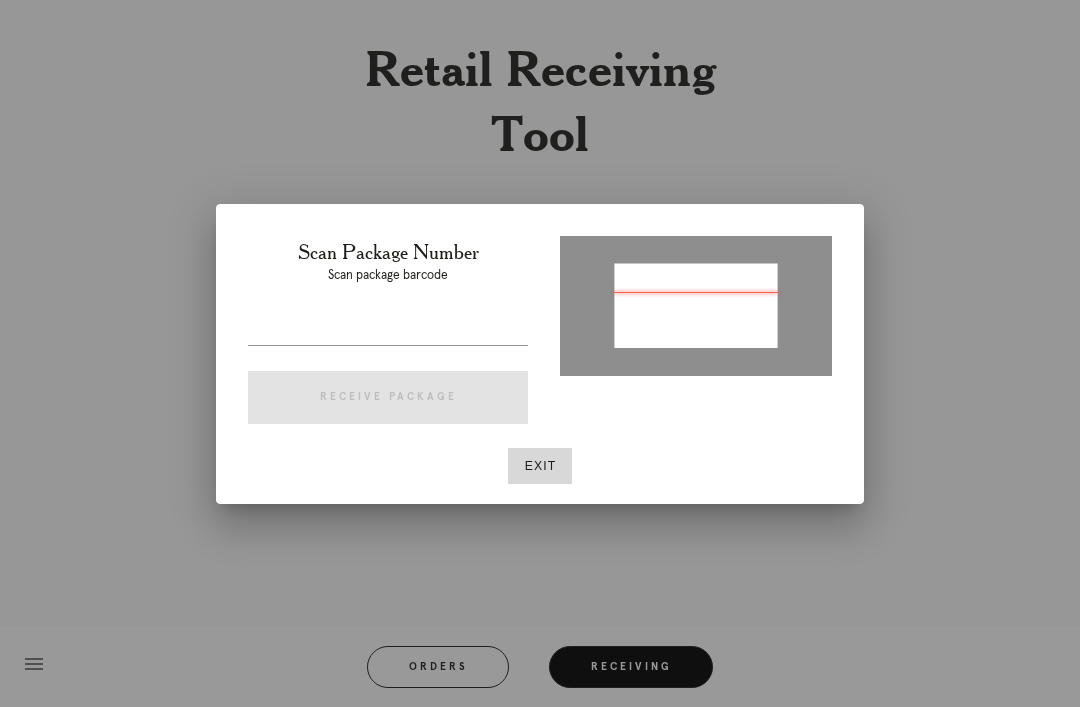 type on "P743372082042304" 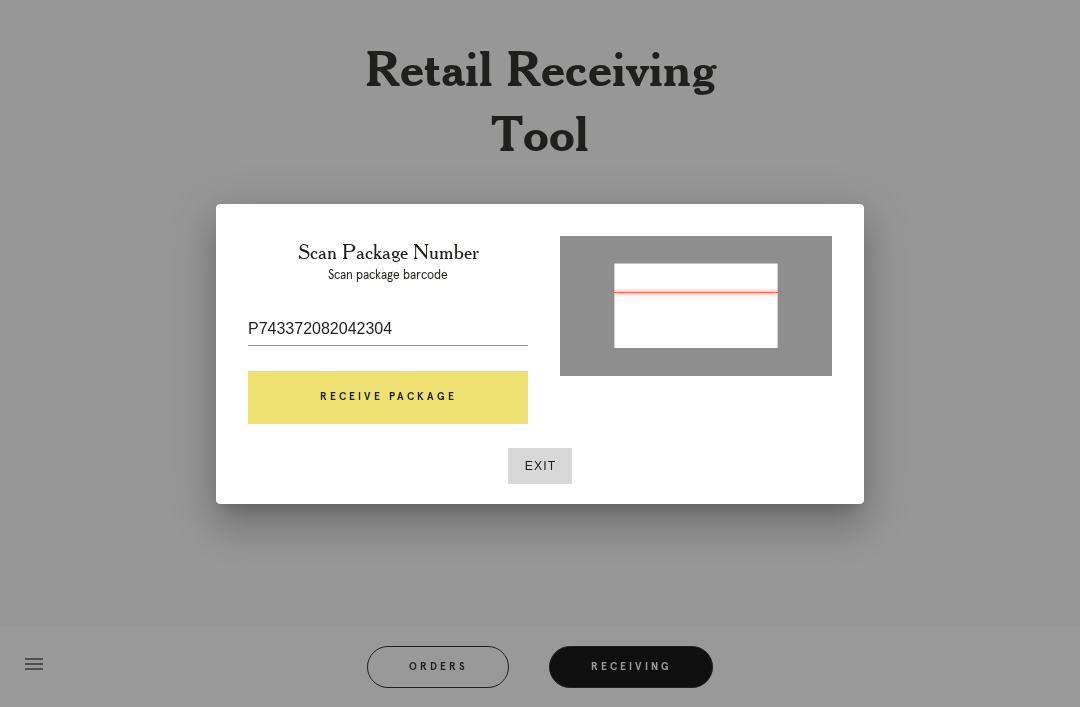 click on "Receive Package" at bounding box center (388, 398) 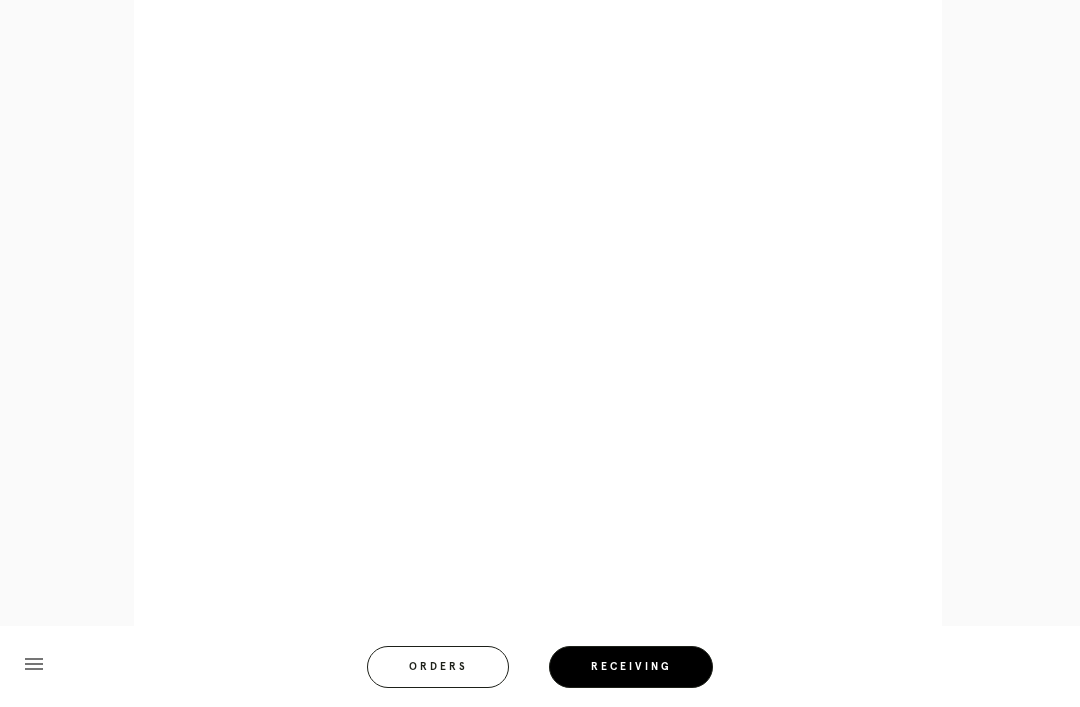 scroll, scrollTop: 858, scrollLeft: 0, axis: vertical 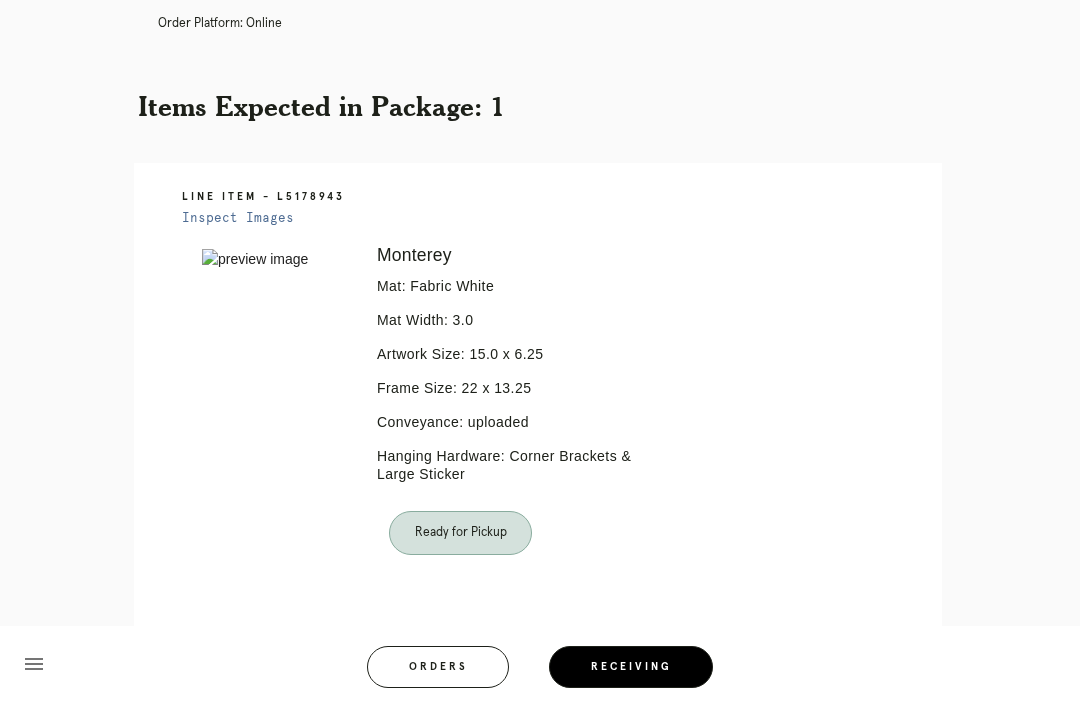 click on "Orders" at bounding box center [438, 667] 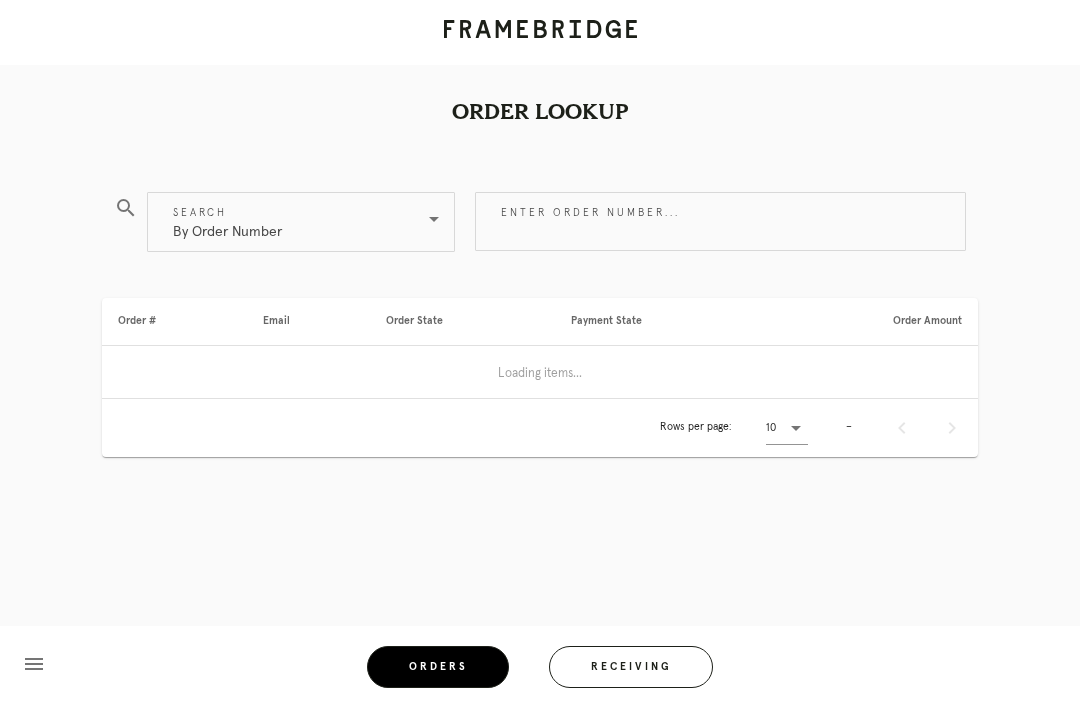 click on "Receiving" at bounding box center (631, 667) 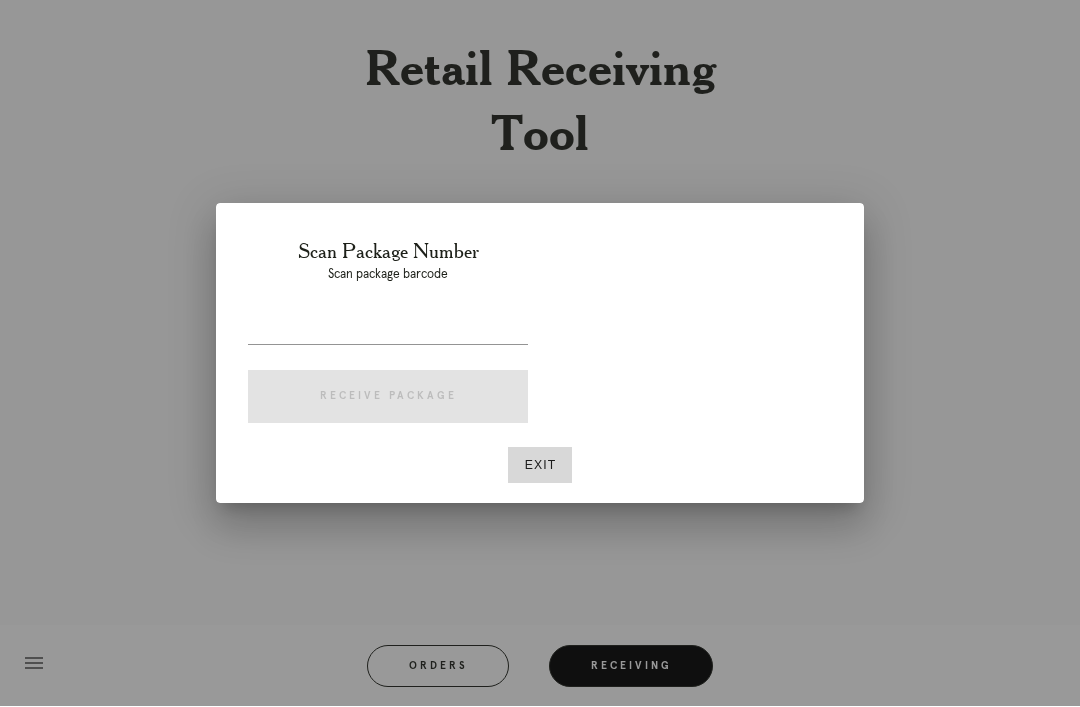 scroll, scrollTop: 64, scrollLeft: 0, axis: vertical 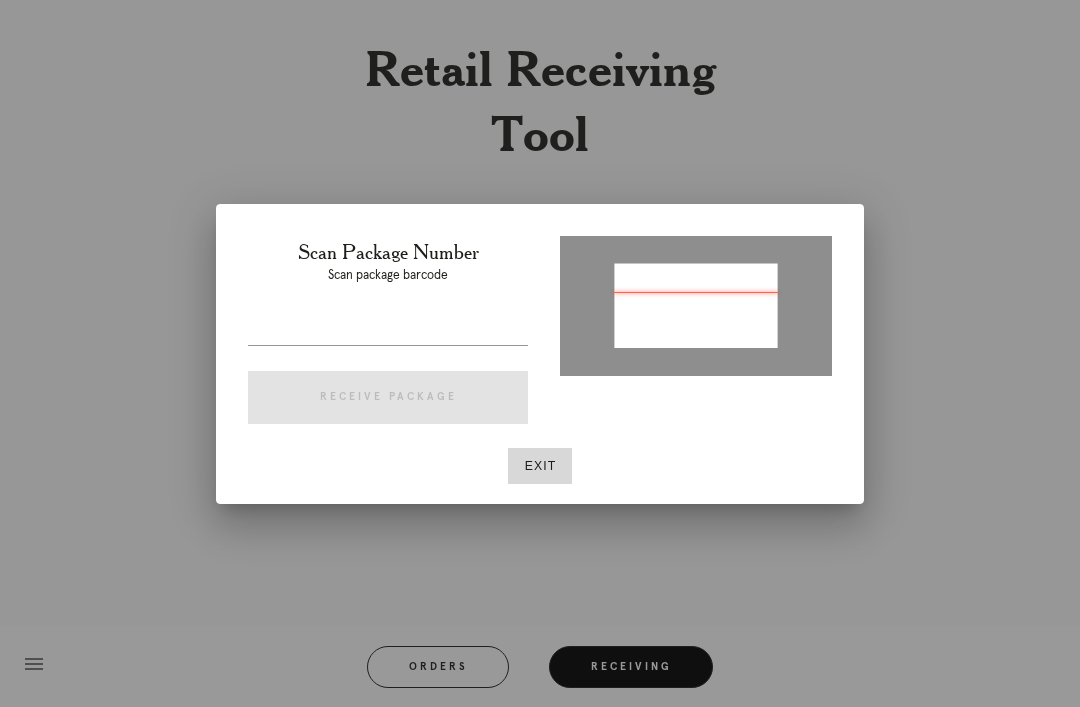 type on "P961932808237497" 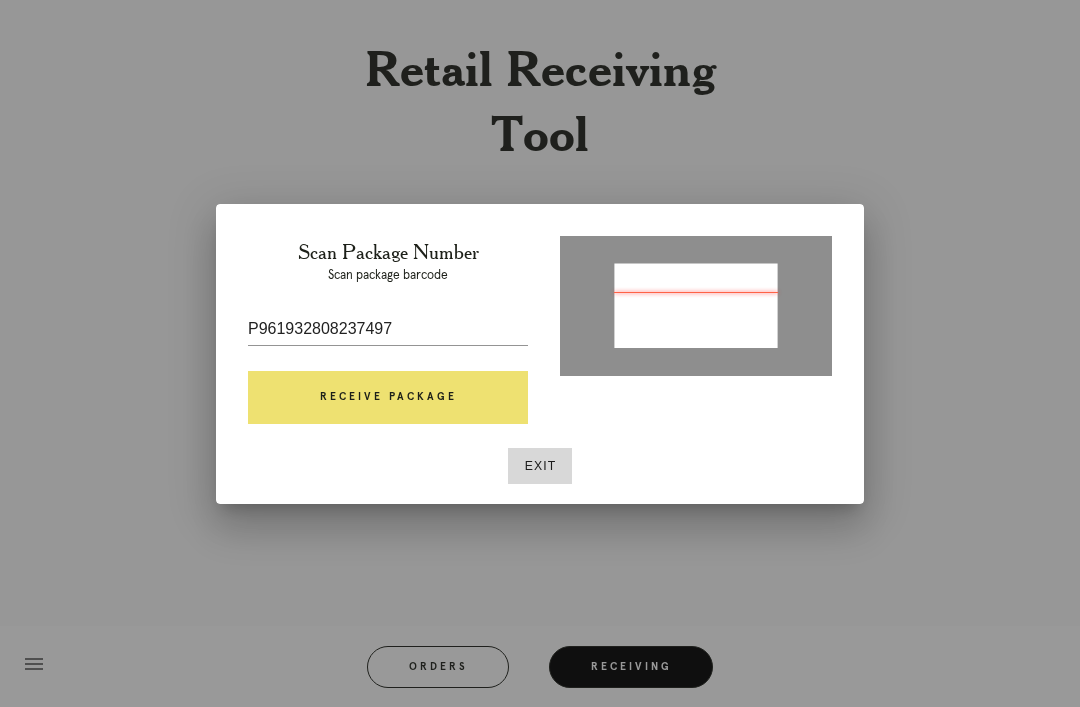 click on "Receive Package" at bounding box center [388, 398] 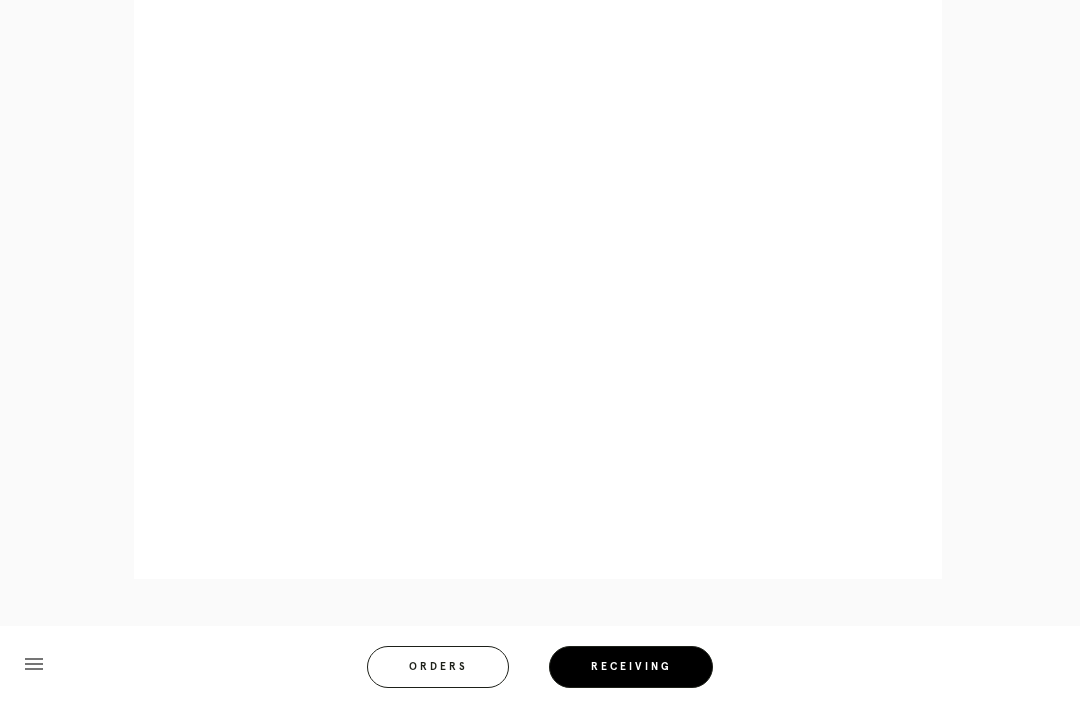 scroll, scrollTop: 944, scrollLeft: 0, axis: vertical 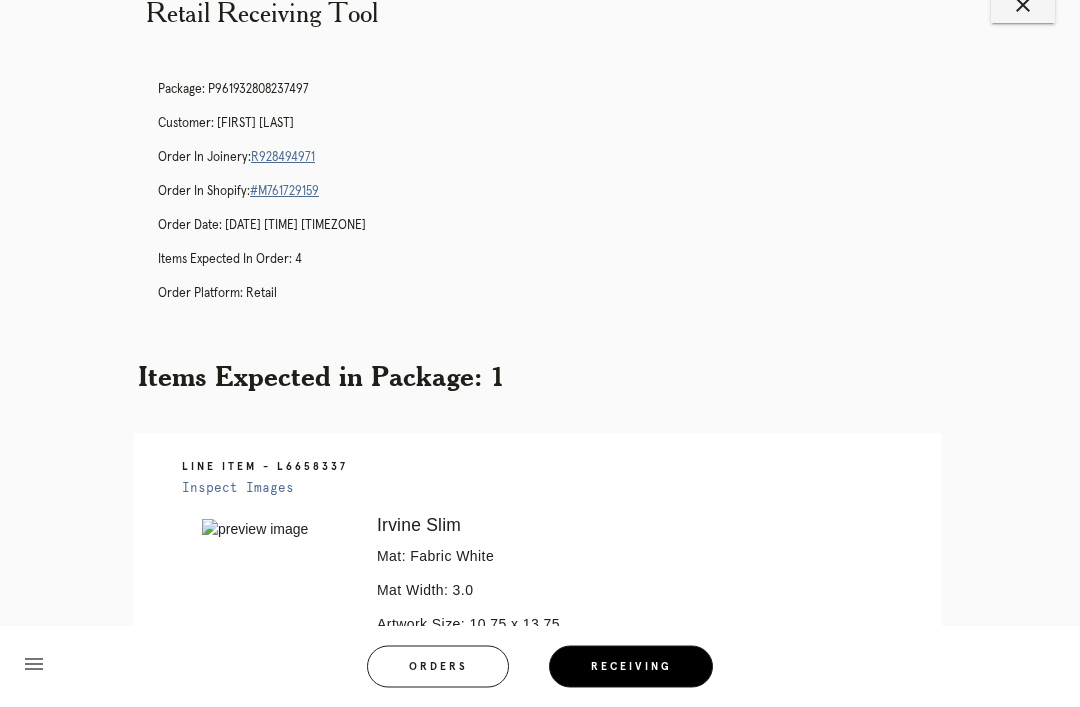 click on "Package: [PACKAGE_ID]   Customer: [FIRST] [LAST]
Order in Joinery:
[ORDER_ID]
Order in Shopify:
[ORDER_ID]
Order Date:
[DATE] [TIME] [TIMEZONE]
Items Expected in Order: 4   Order Platform: retail" at bounding box center [560, 201] 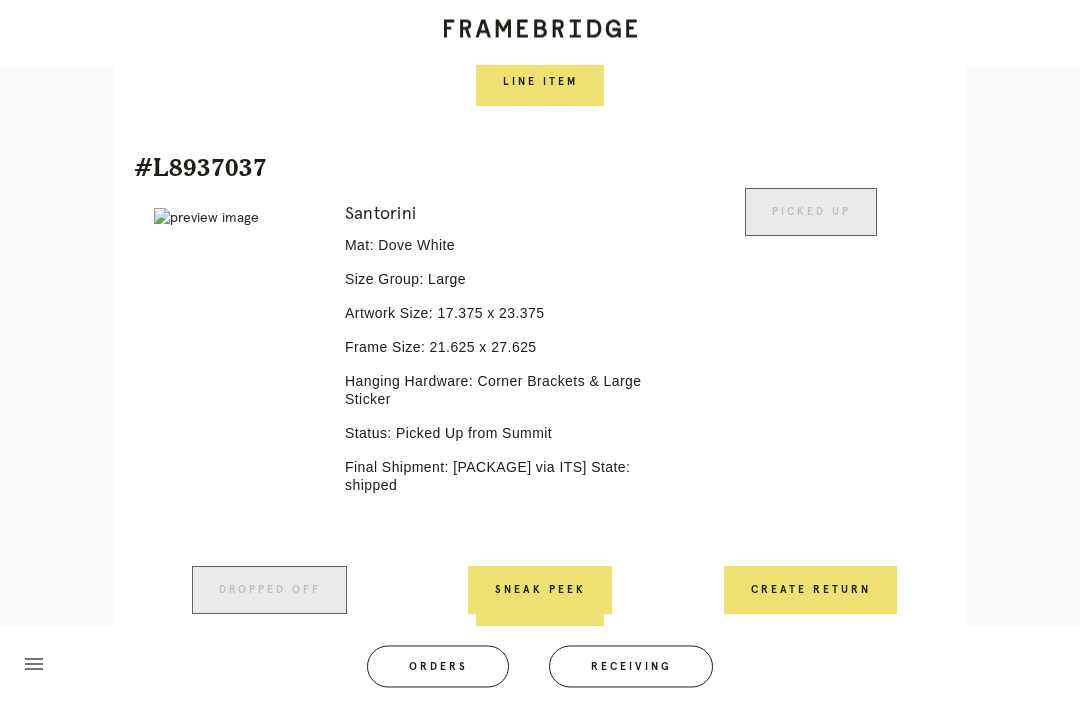 scroll, scrollTop: 2126, scrollLeft: 0, axis: vertical 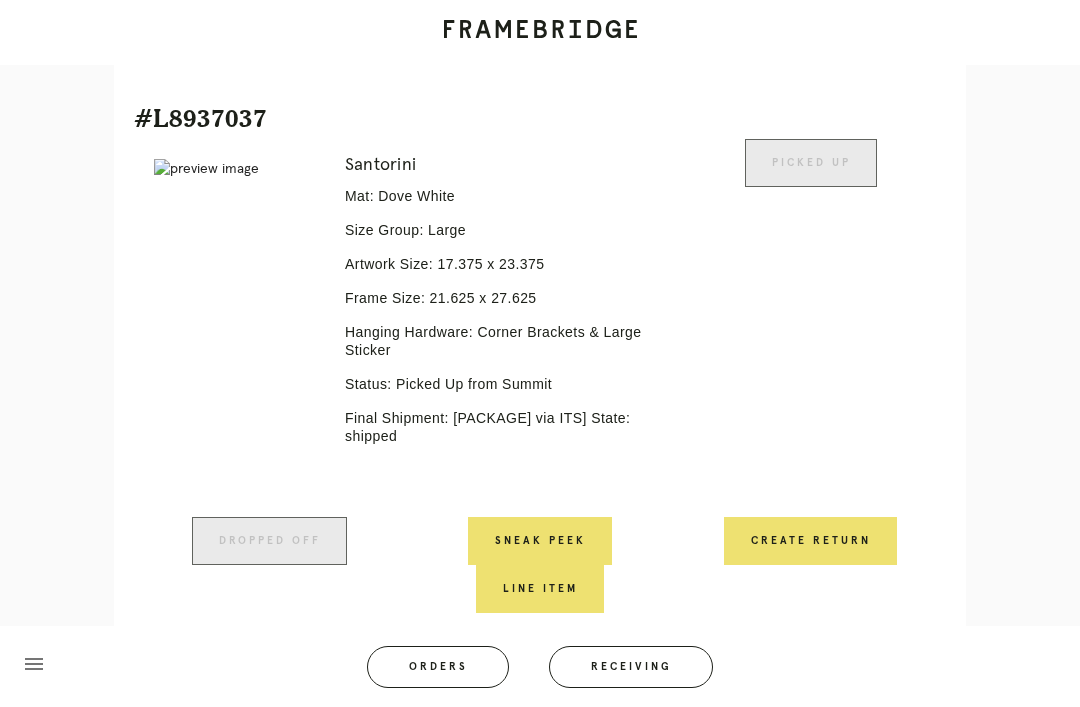 click on "Receiving" at bounding box center (631, 667) 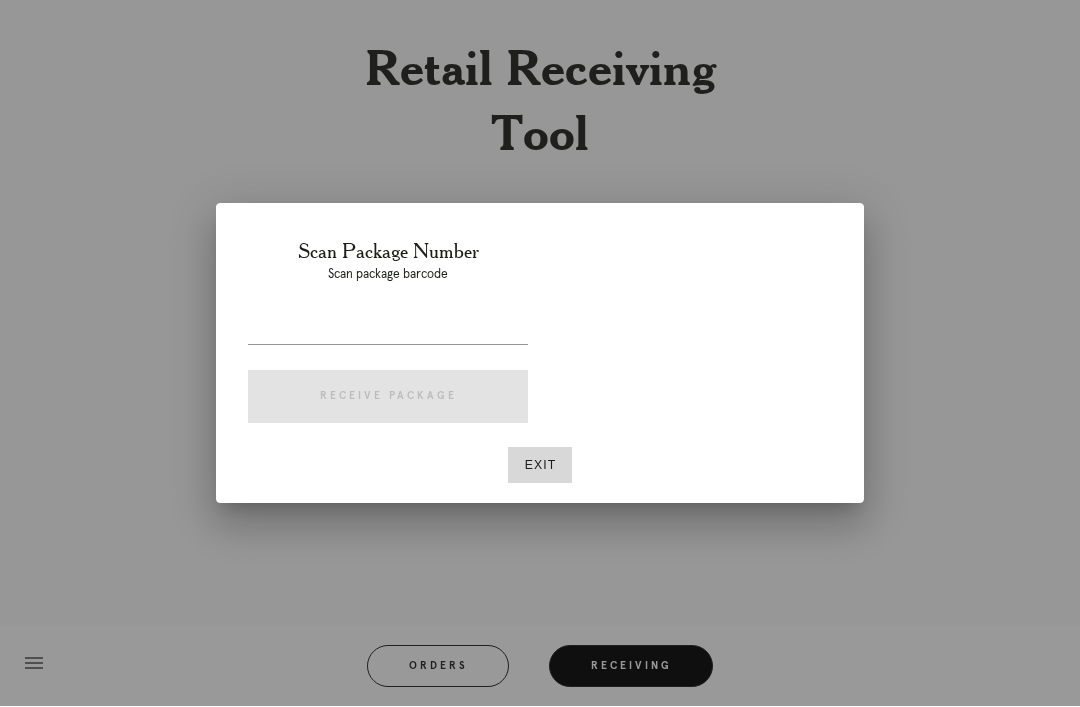 scroll, scrollTop: 64, scrollLeft: 0, axis: vertical 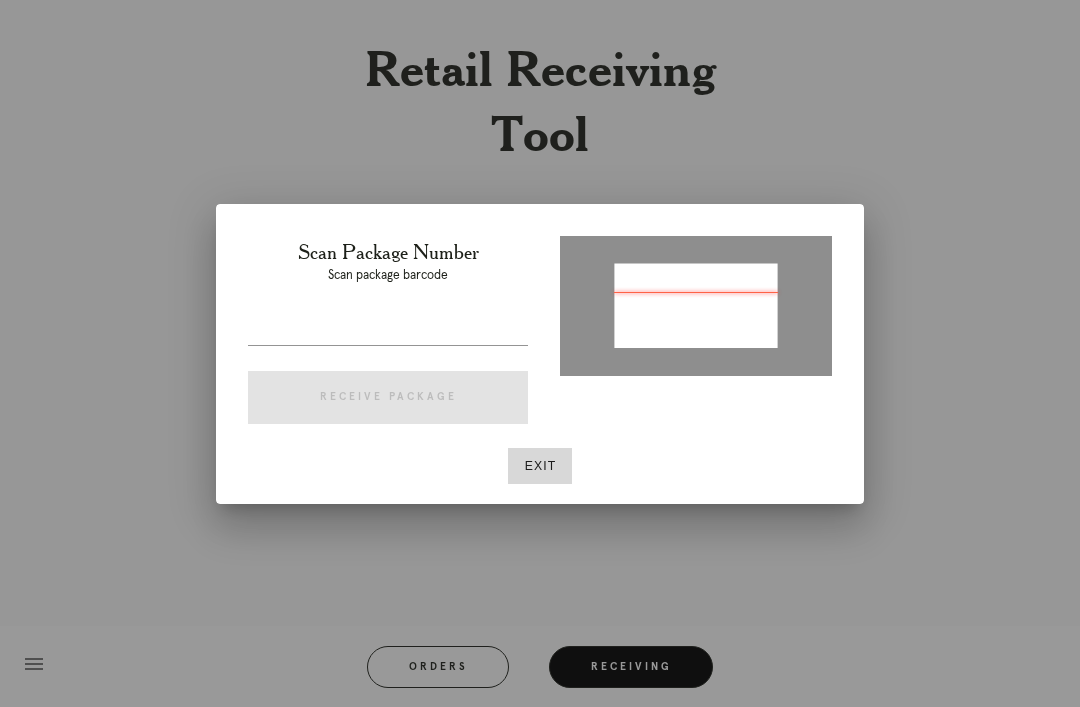 type on "[PACKAGE]" 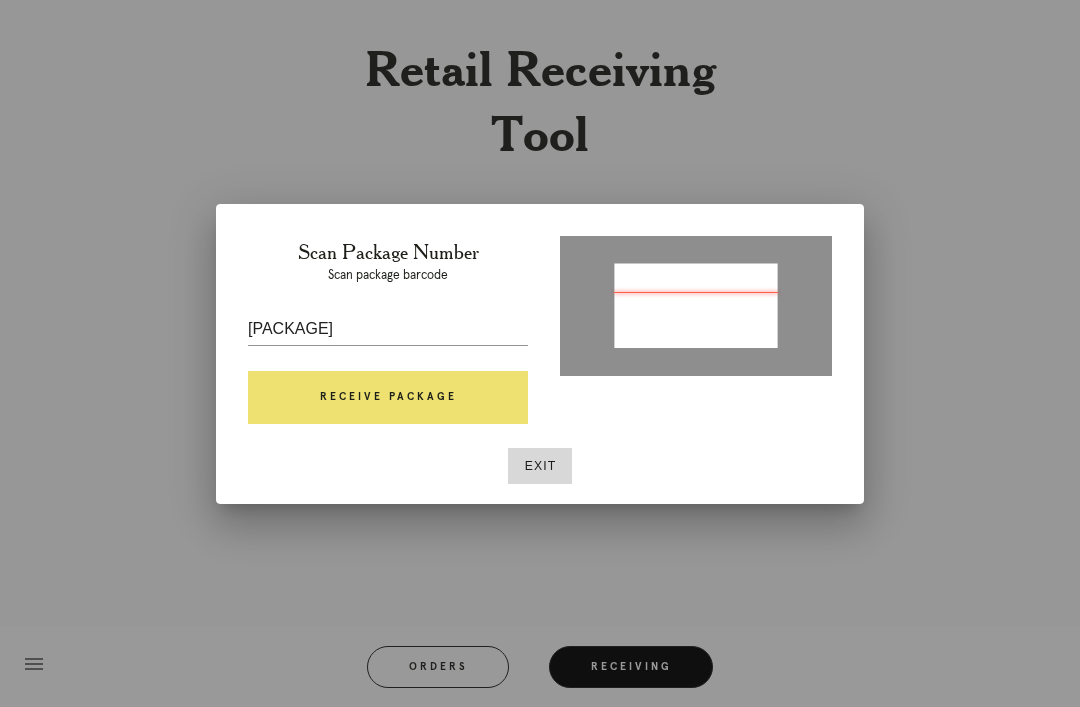 click on "Receive Package" at bounding box center (388, 398) 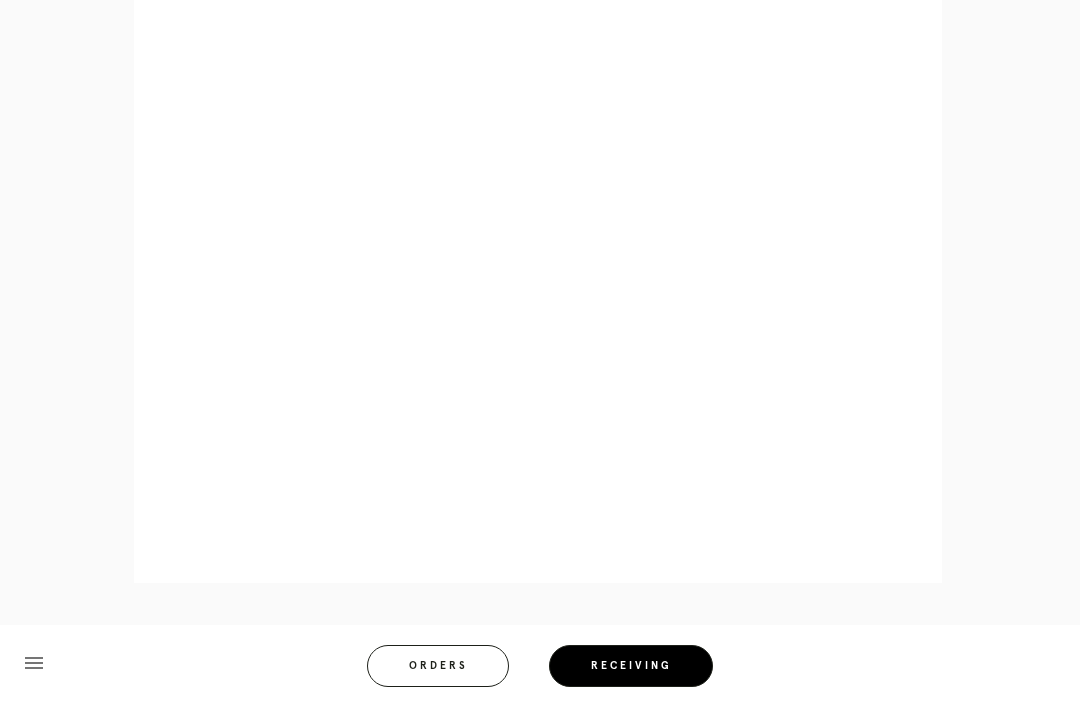 scroll, scrollTop: 922, scrollLeft: 0, axis: vertical 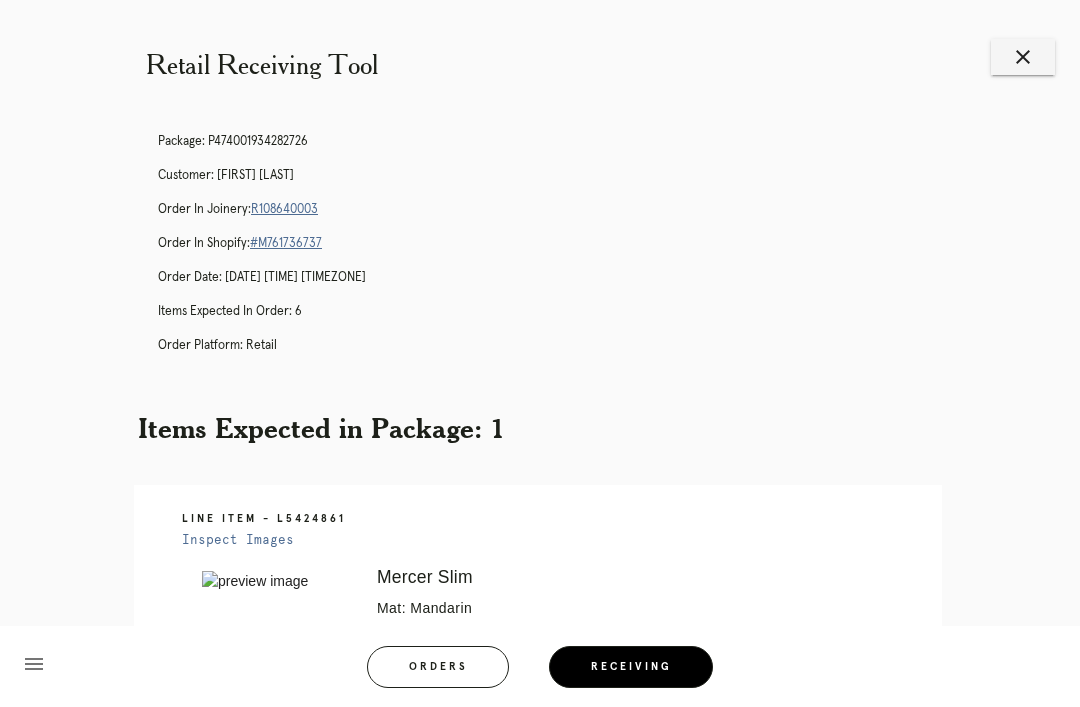 click on "R108640003" at bounding box center [284, 209] 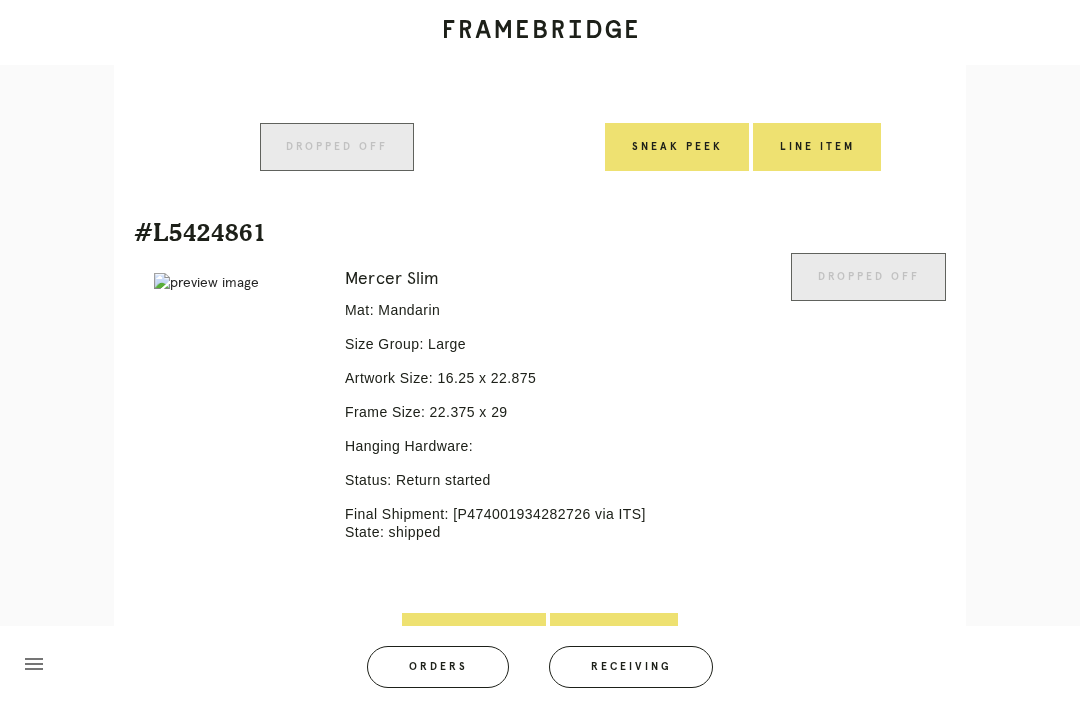 scroll, scrollTop: 3178, scrollLeft: 0, axis: vertical 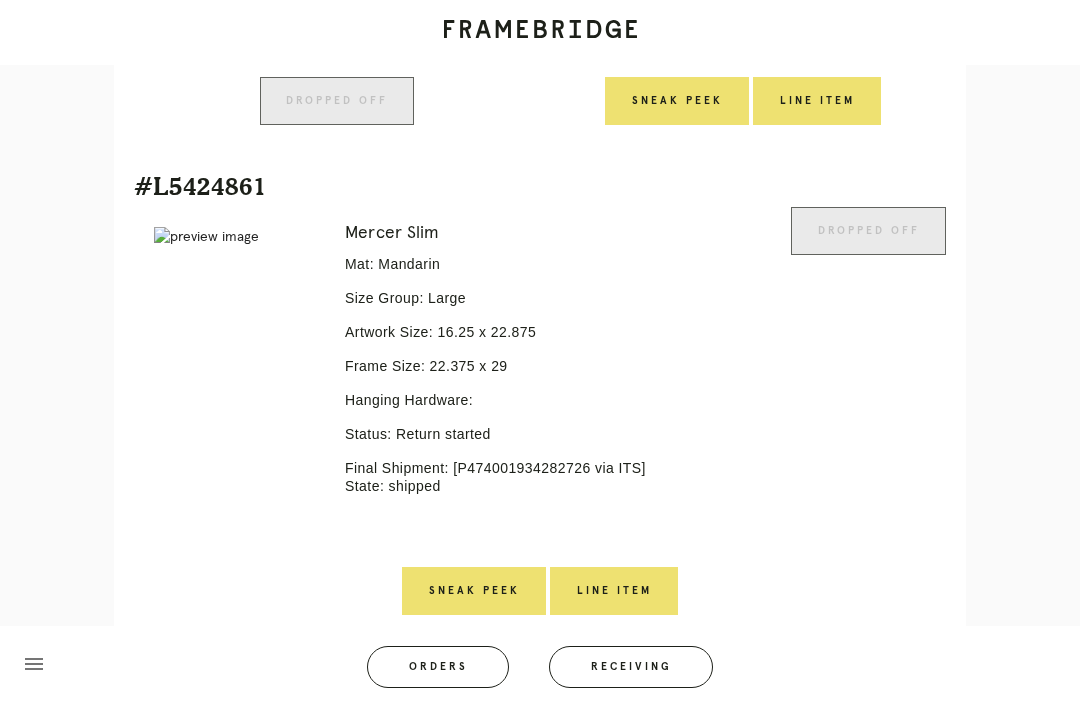 click on "Line Item" at bounding box center [614, 591] 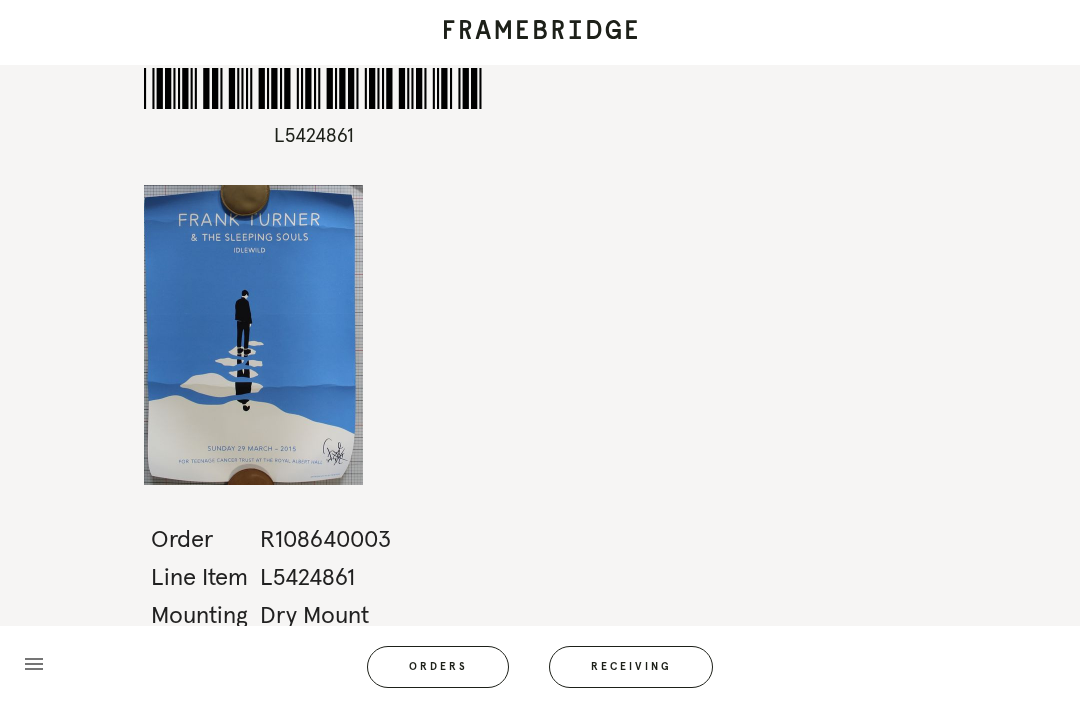 scroll, scrollTop: 64, scrollLeft: 0, axis: vertical 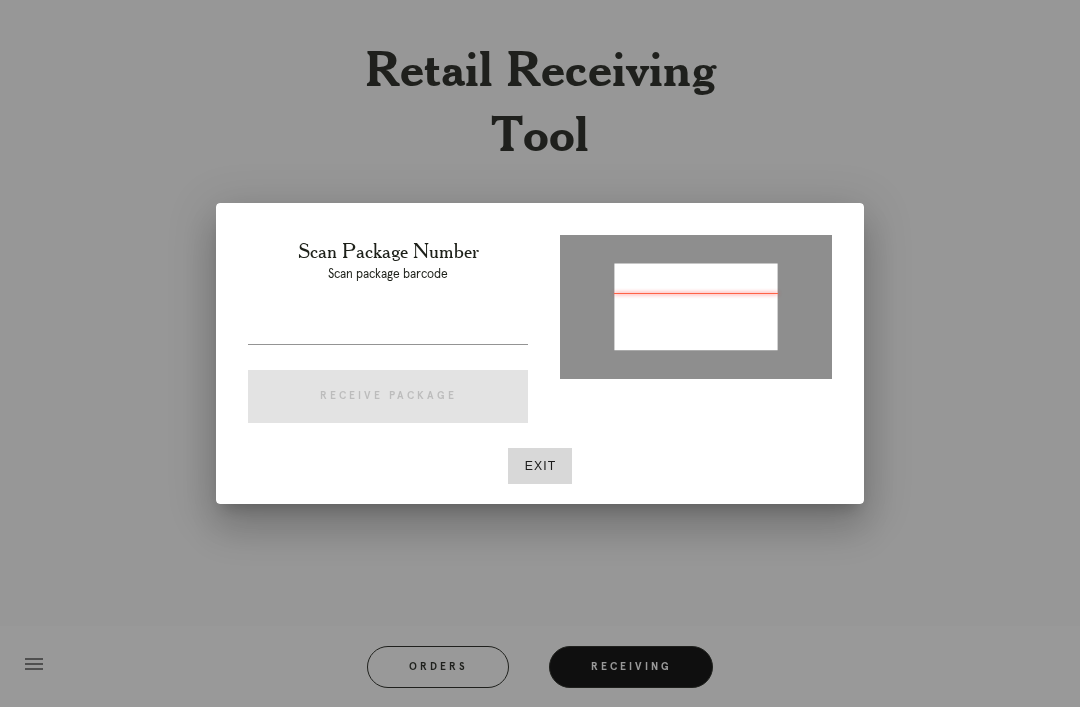 type on "P367026819264674" 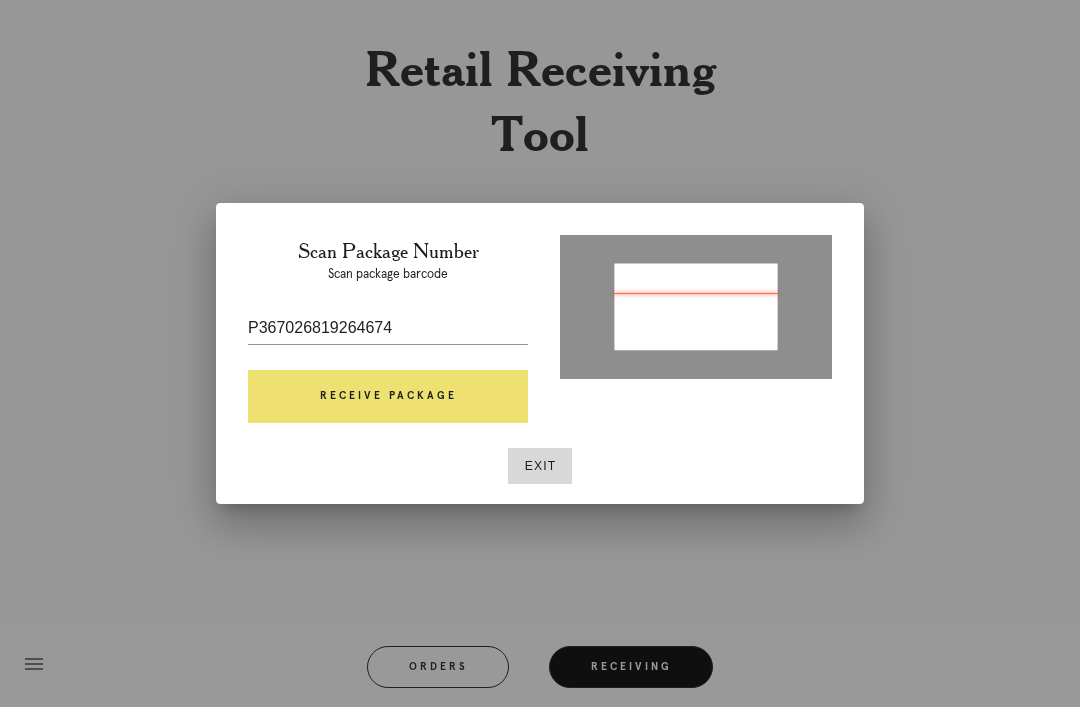 click on "Receive Package" at bounding box center [388, 397] 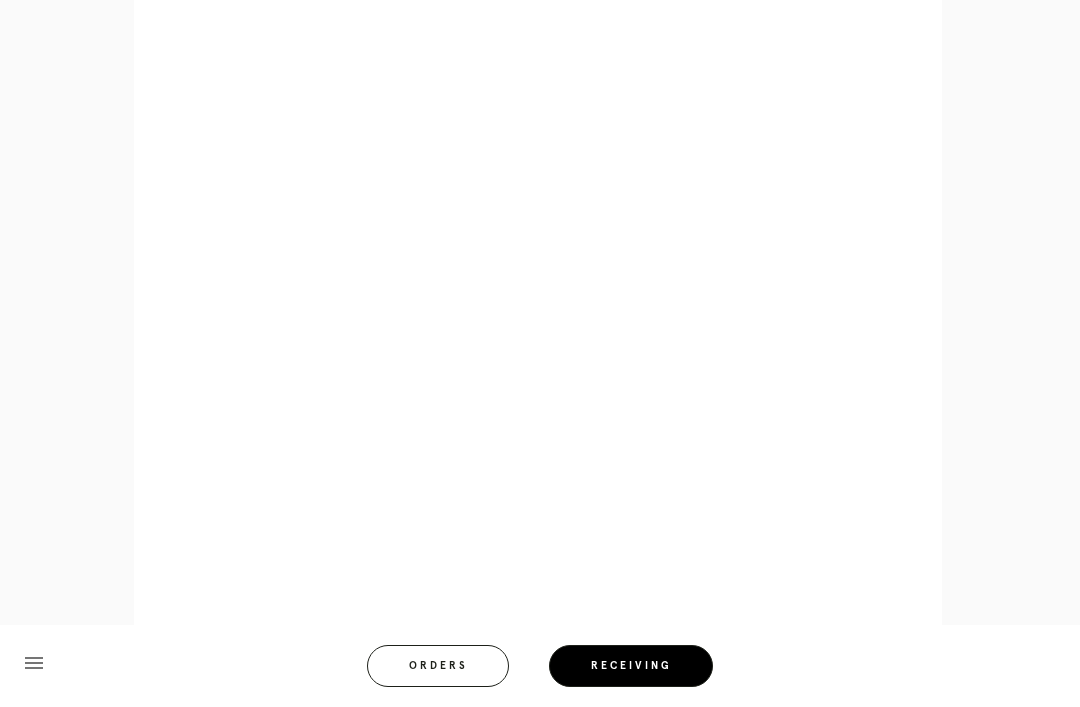 scroll, scrollTop: 994, scrollLeft: 0, axis: vertical 